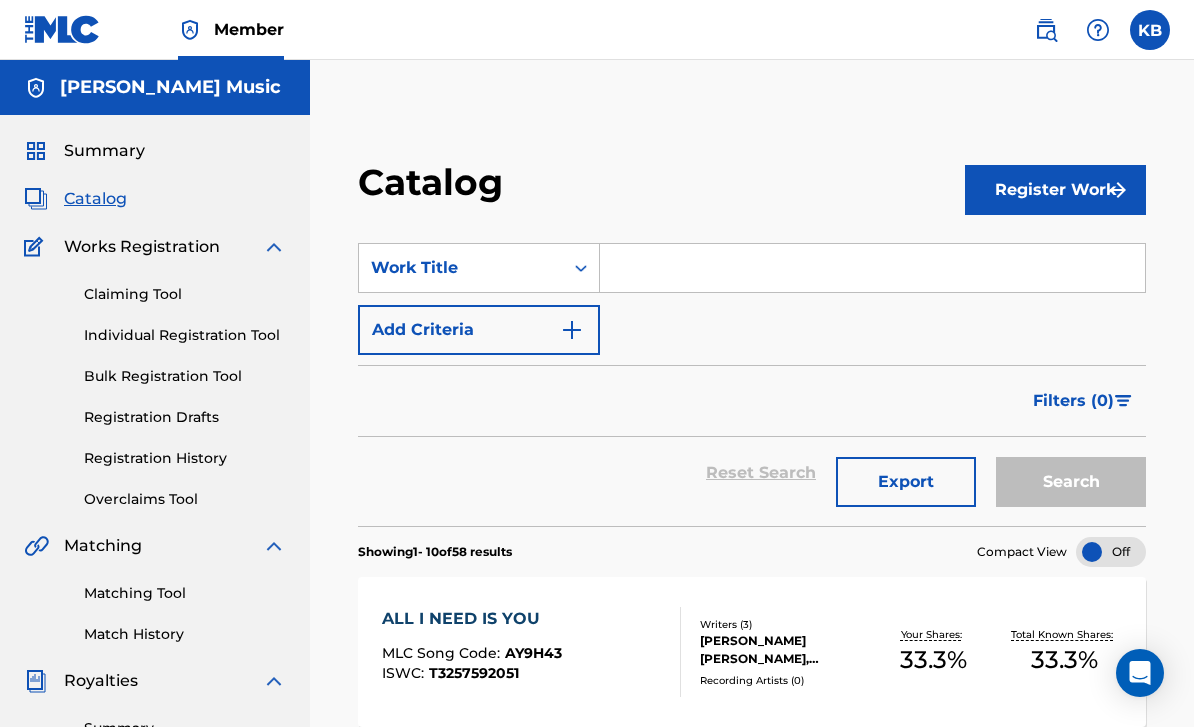 scroll, scrollTop: 1198, scrollLeft: 0, axis: vertical 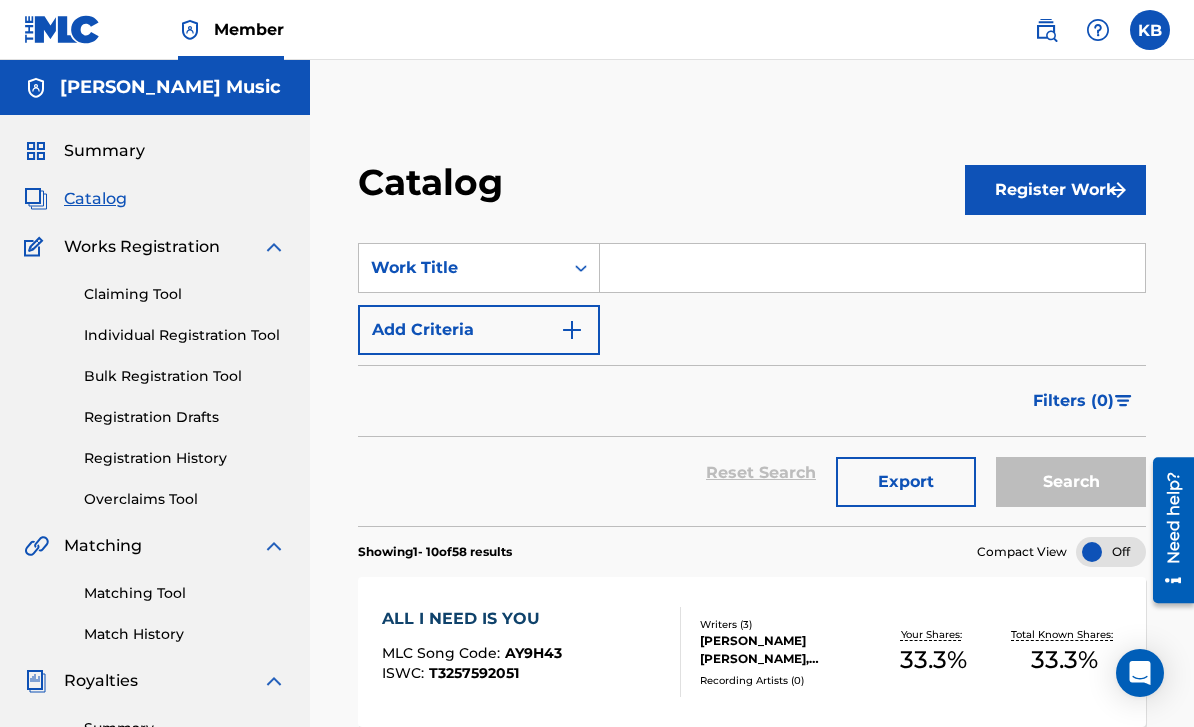 click at bounding box center [872, 268] 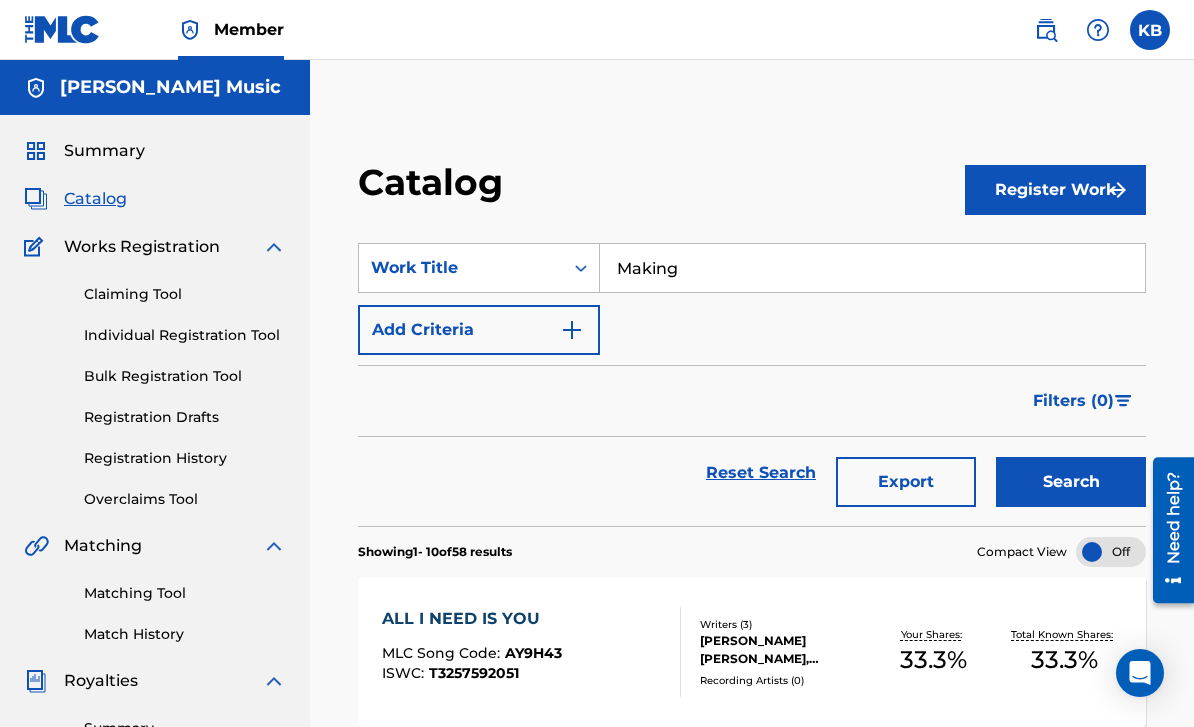type on "Making" 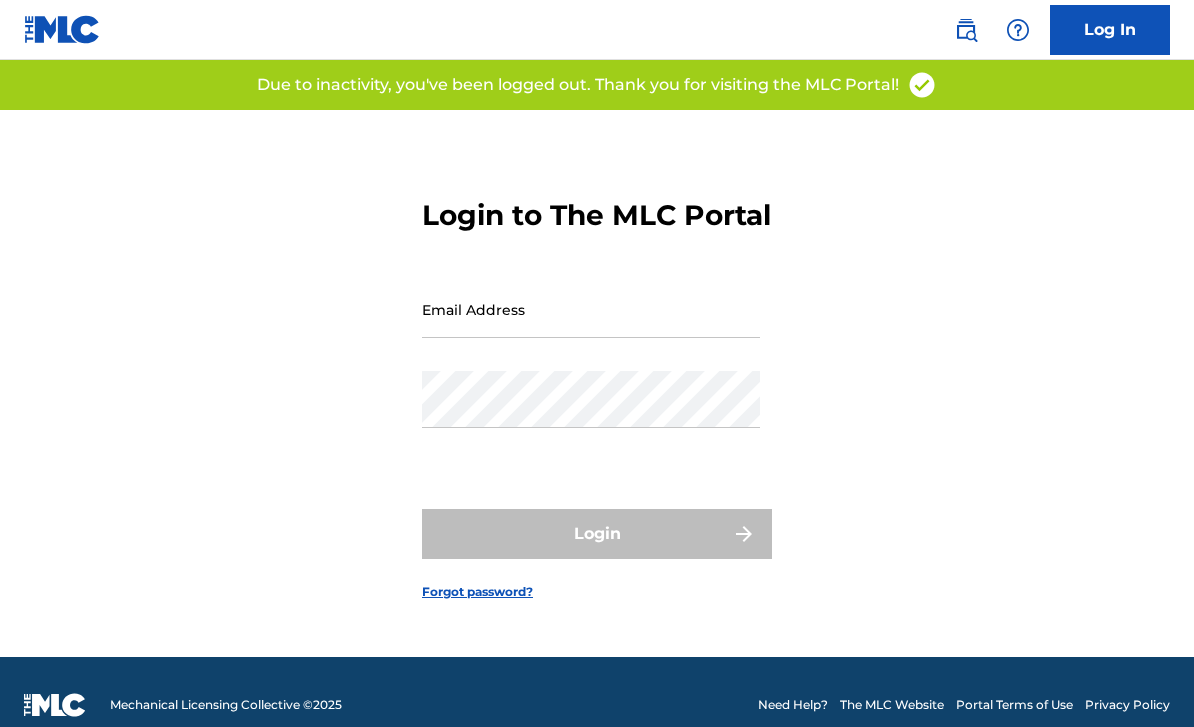 scroll, scrollTop: 0, scrollLeft: 0, axis: both 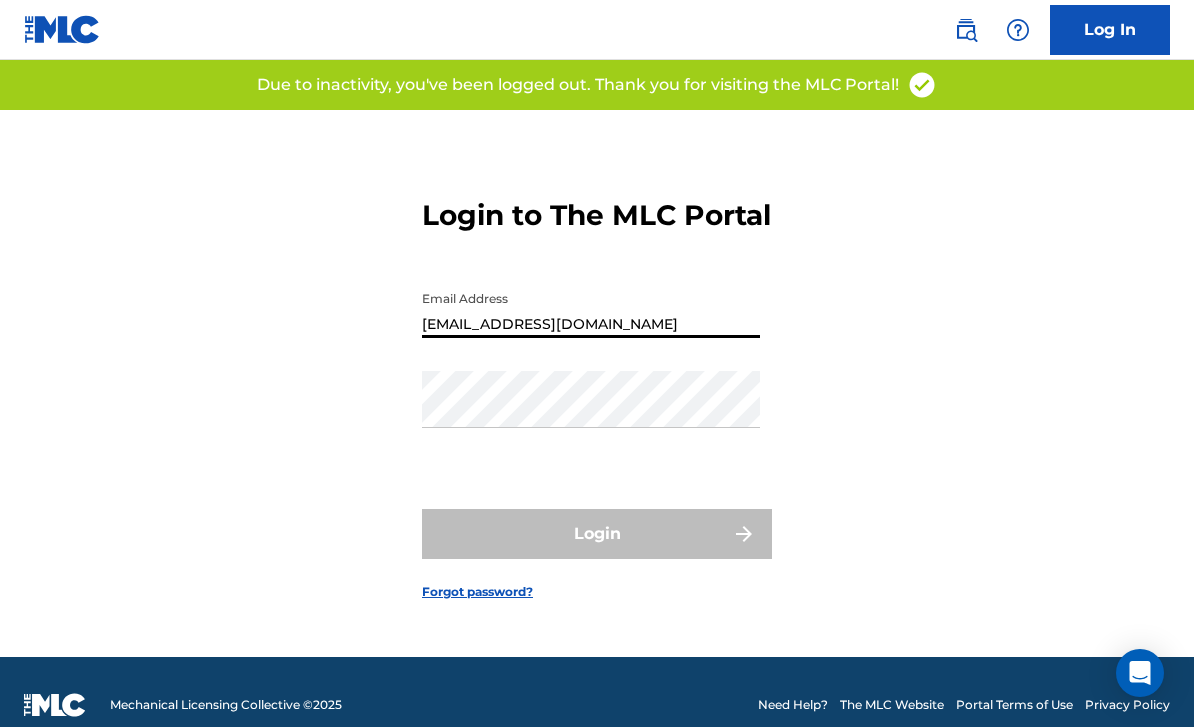 type on "Kelliebesch@gmail.com" 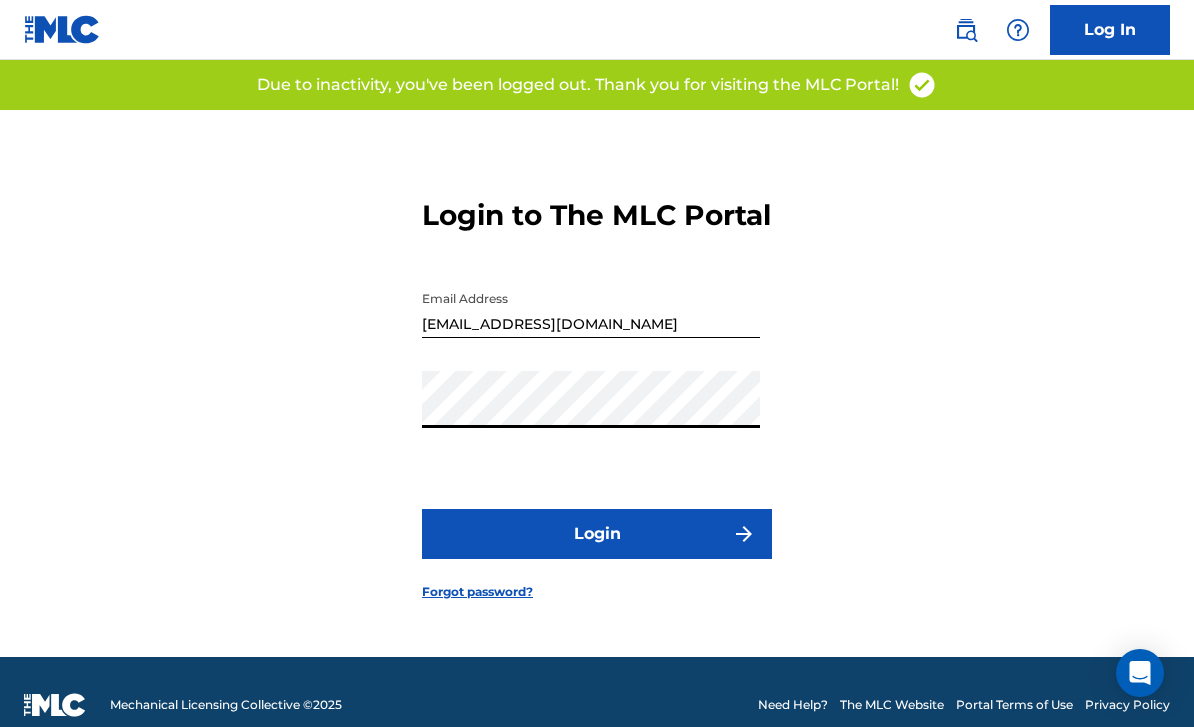 click on "Login" at bounding box center (597, 534) 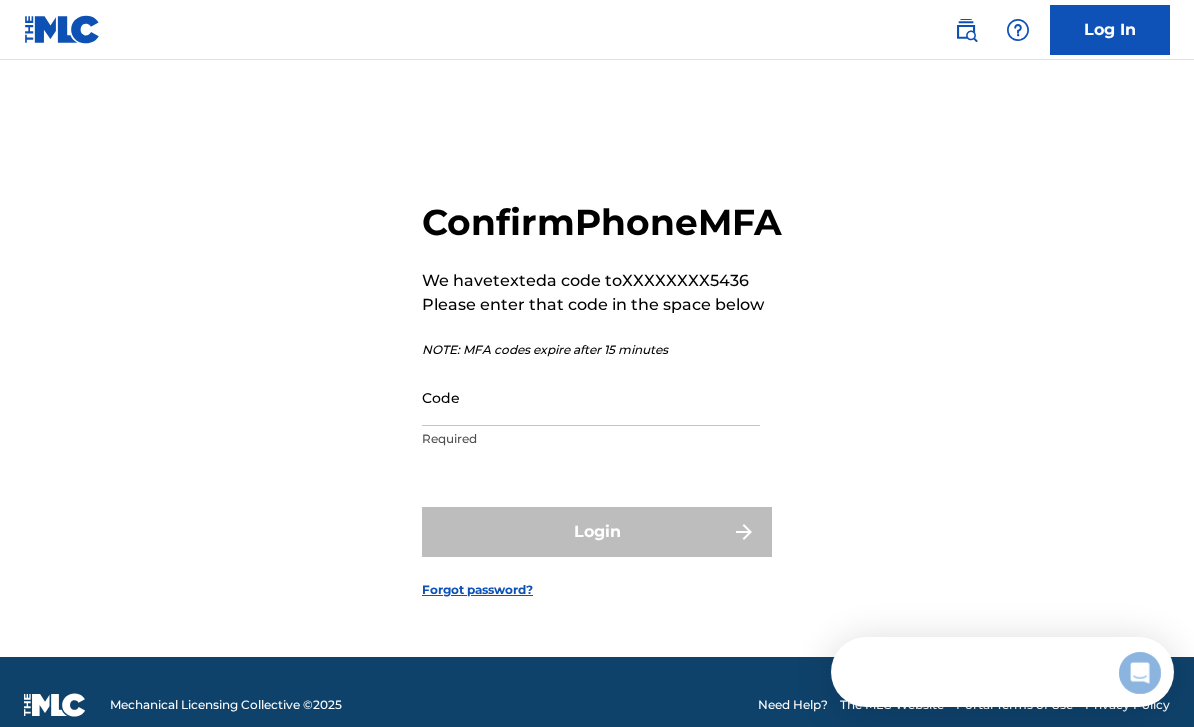 scroll, scrollTop: 0, scrollLeft: 0, axis: both 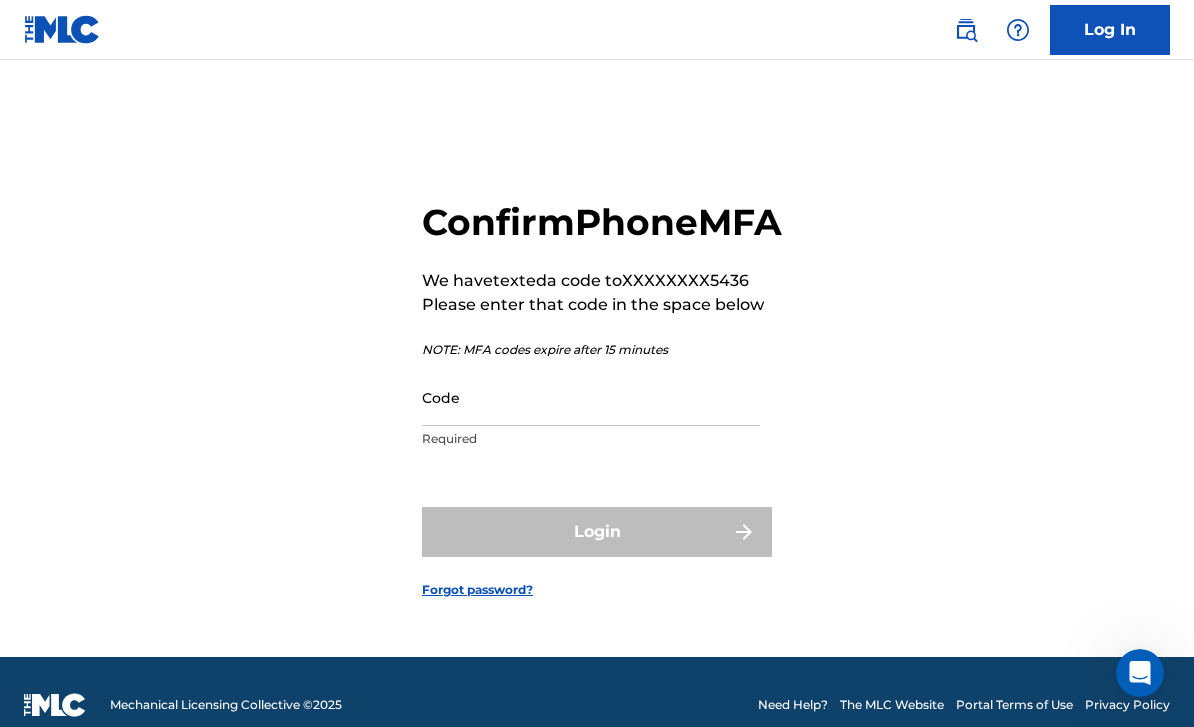 click on "Code" at bounding box center (591, 397) 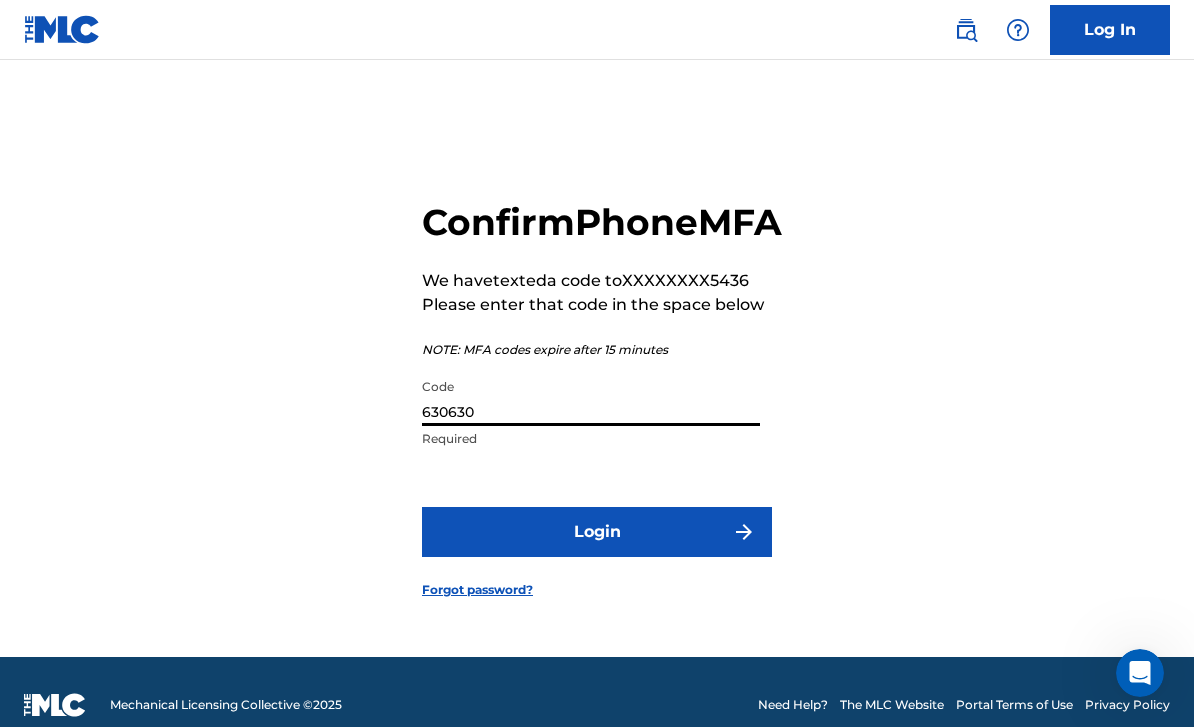 type on "630630" 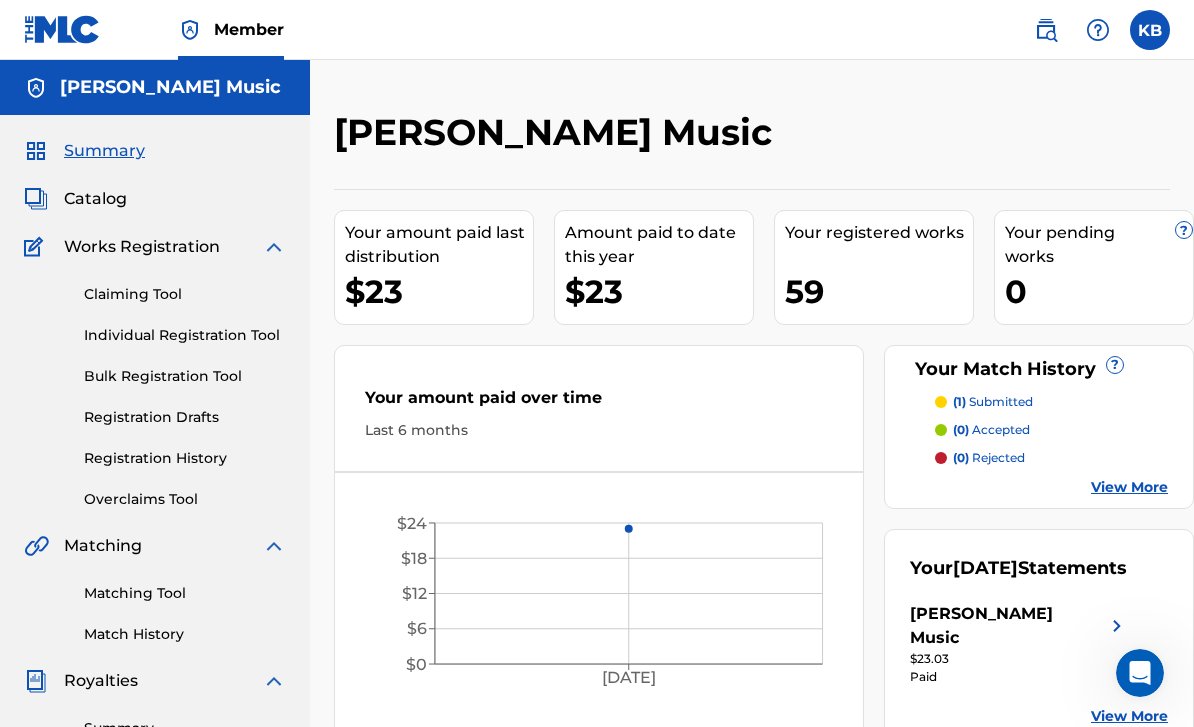 scroll, scrollTop: 0, scrollLeft: 0, axis: both 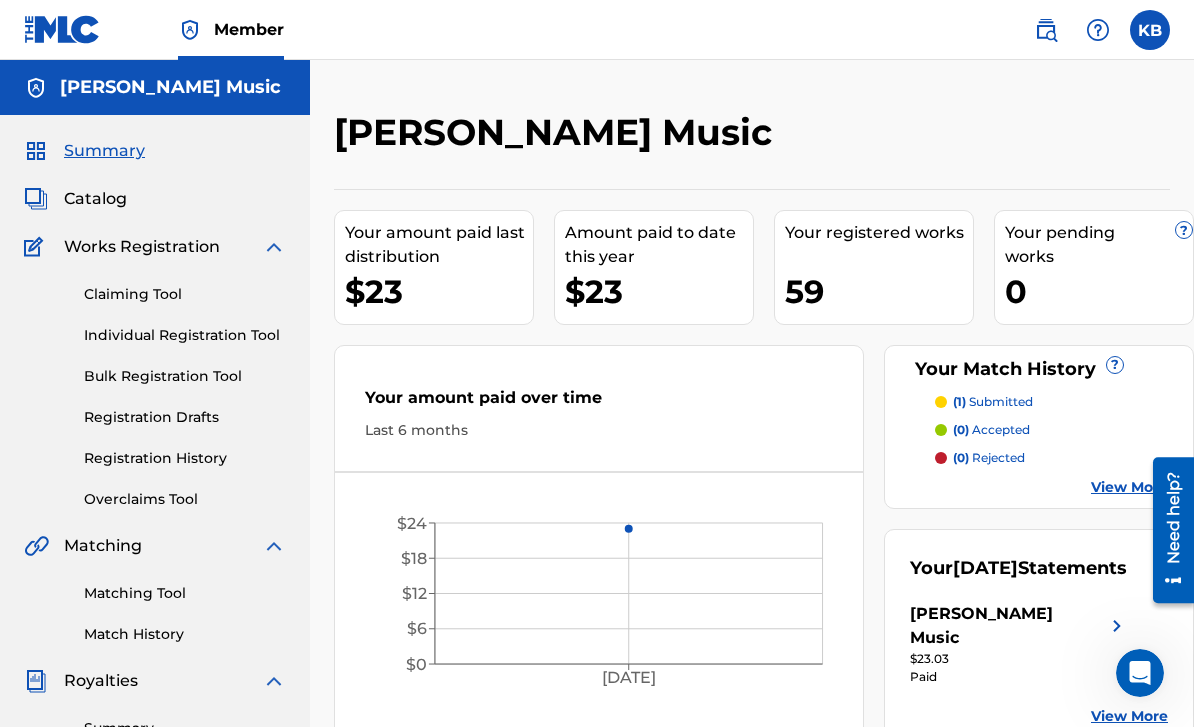 click on "Catalog" at bounding box center (95, 199) 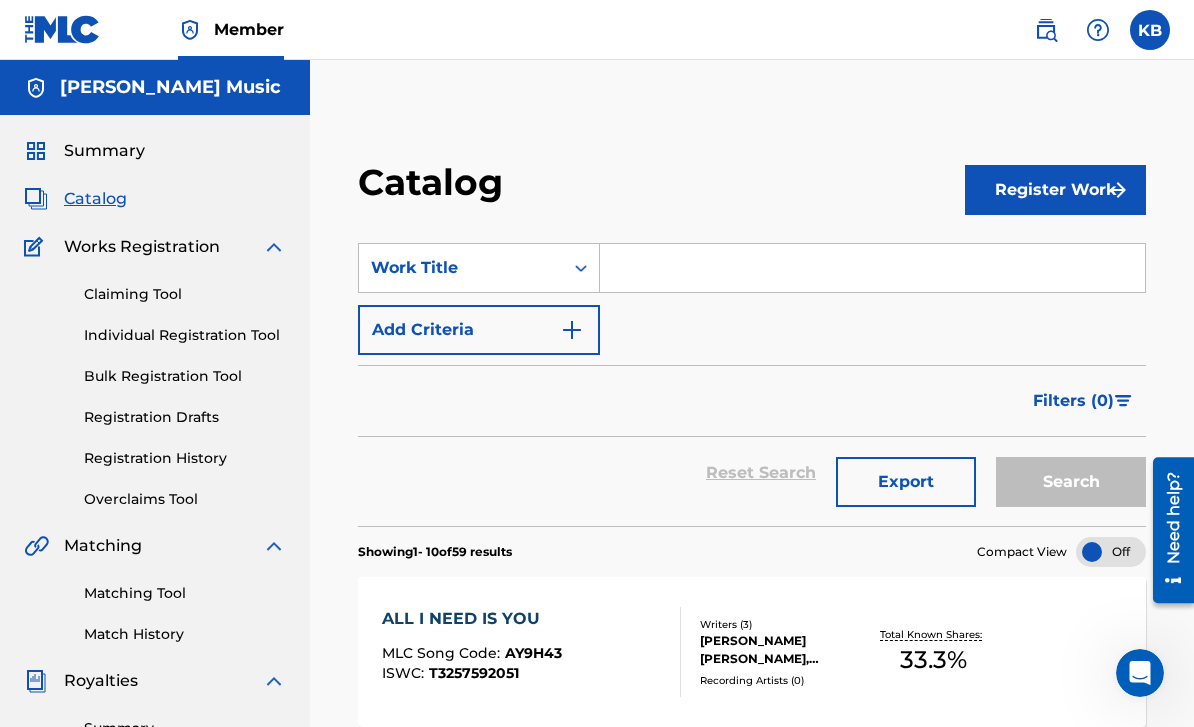 click at bounding box center [872, 268] 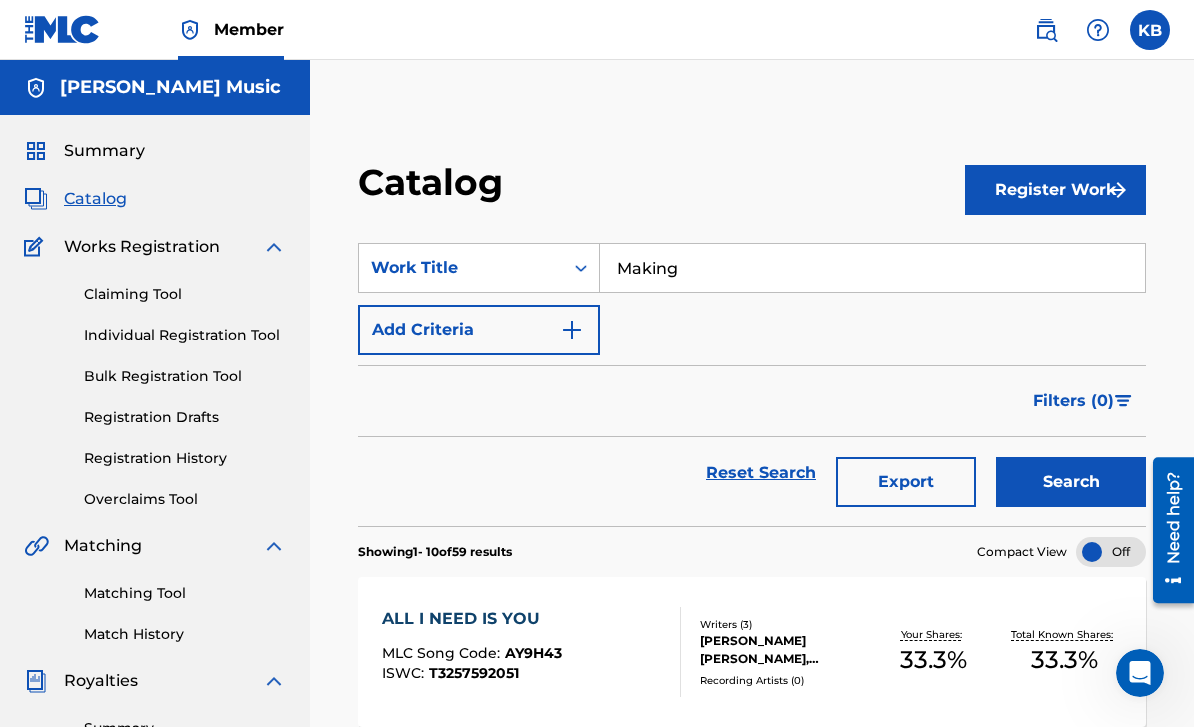 click on "Search" at bounding box center (1071, 482) 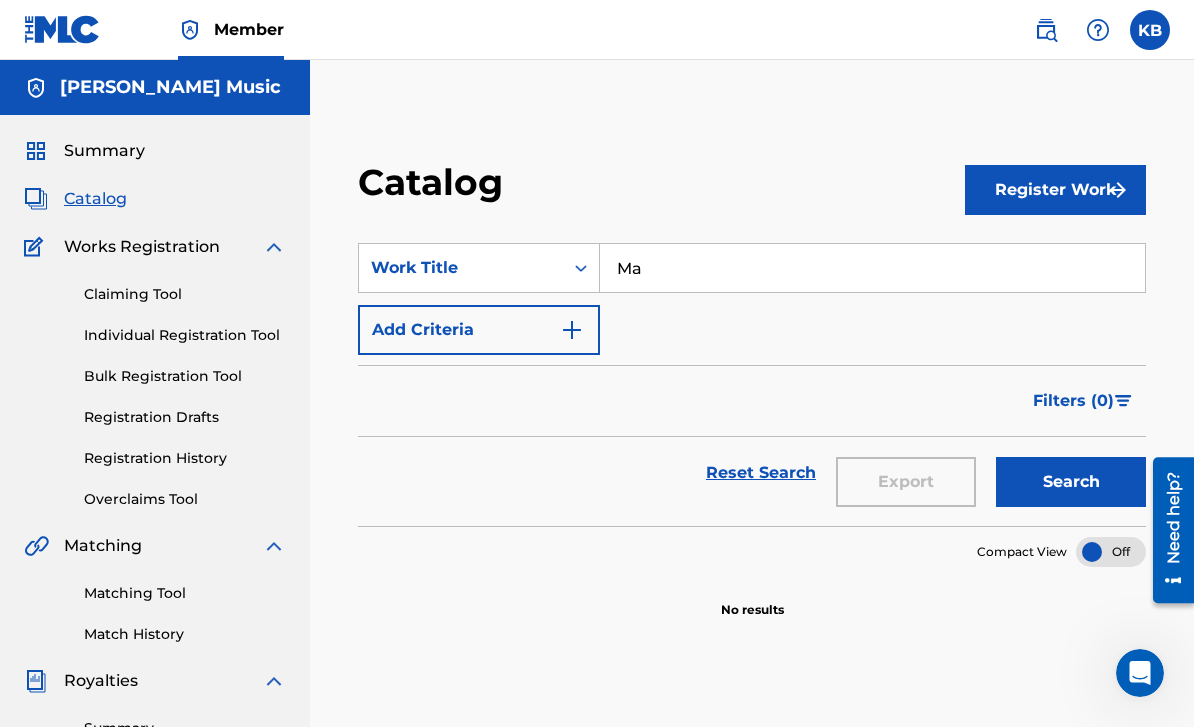 type on "M" 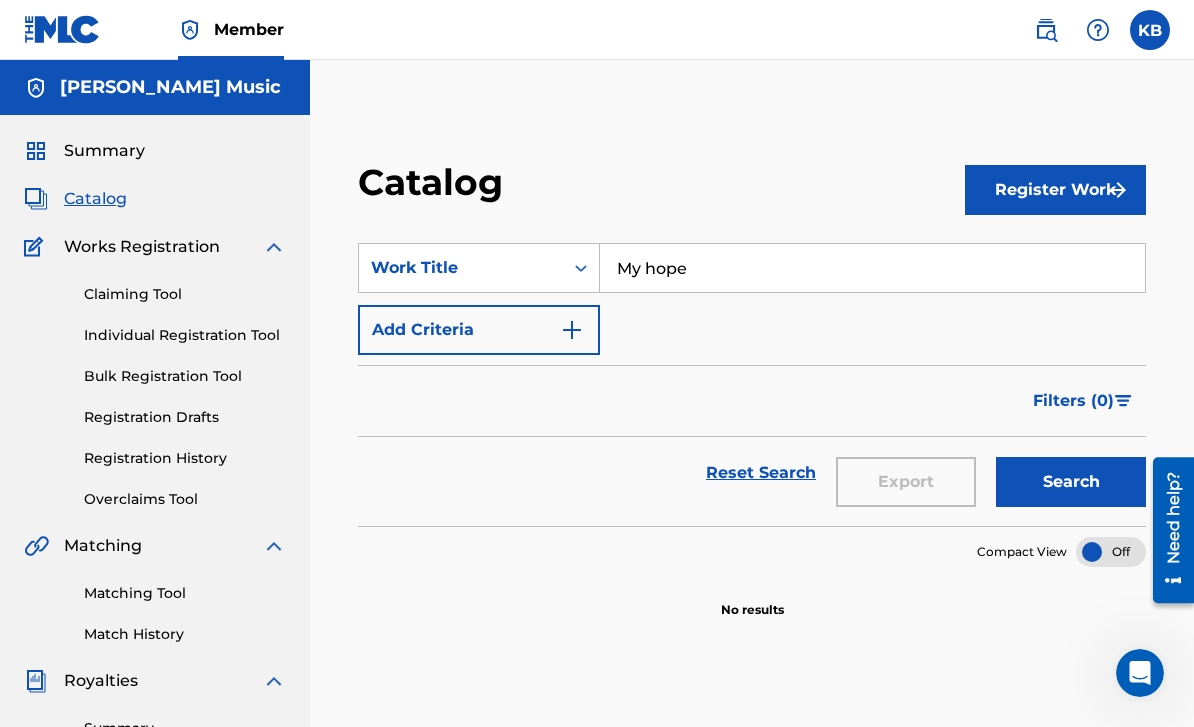 click on "Search" at bounding box center [1071, 482] 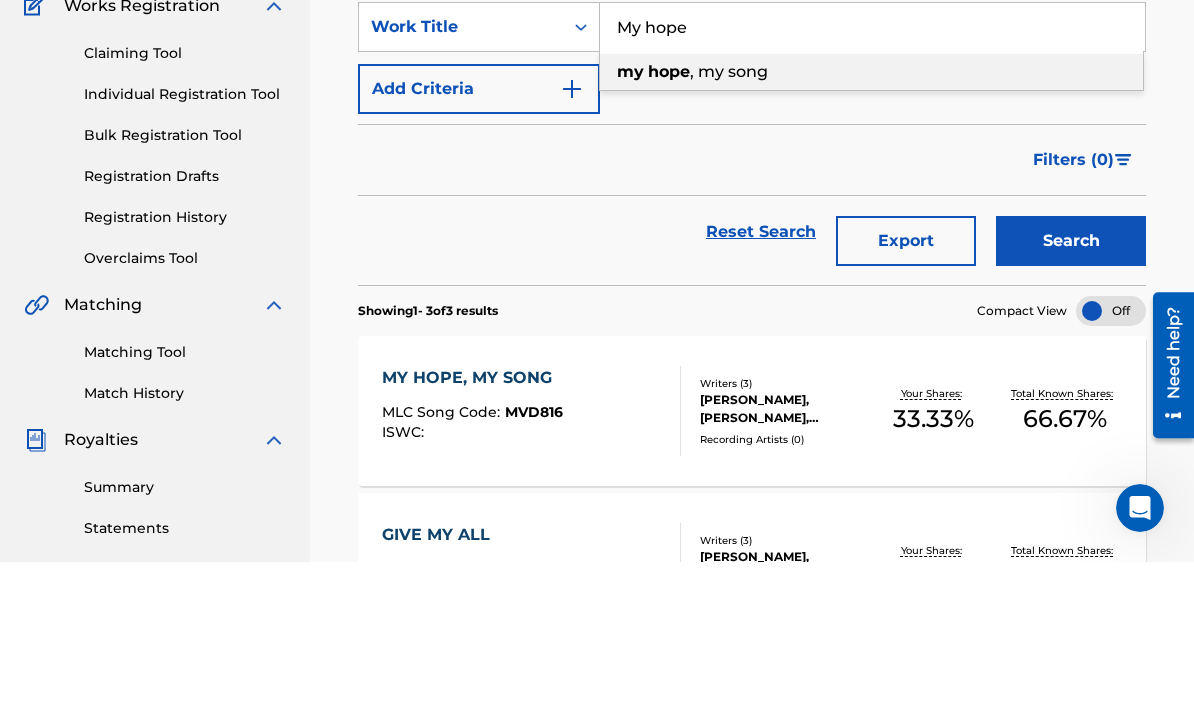 scroll, scrollTop: 49, scrollLeft: 0, axis: vertical 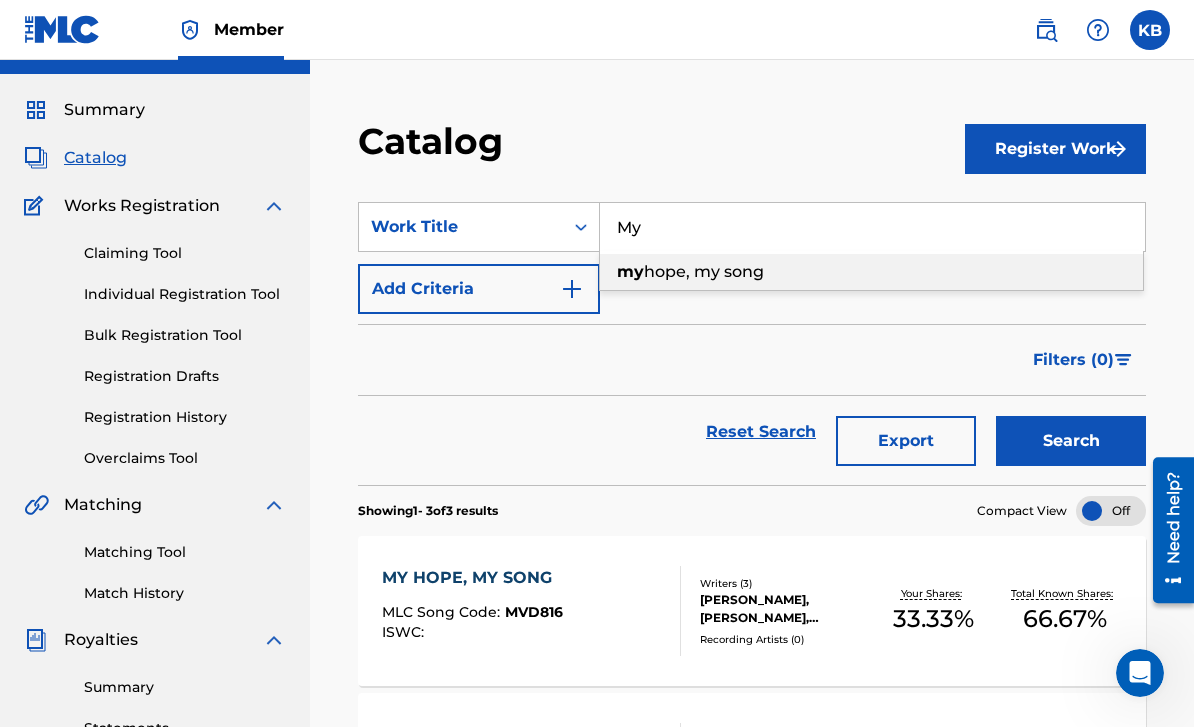 type on "M" 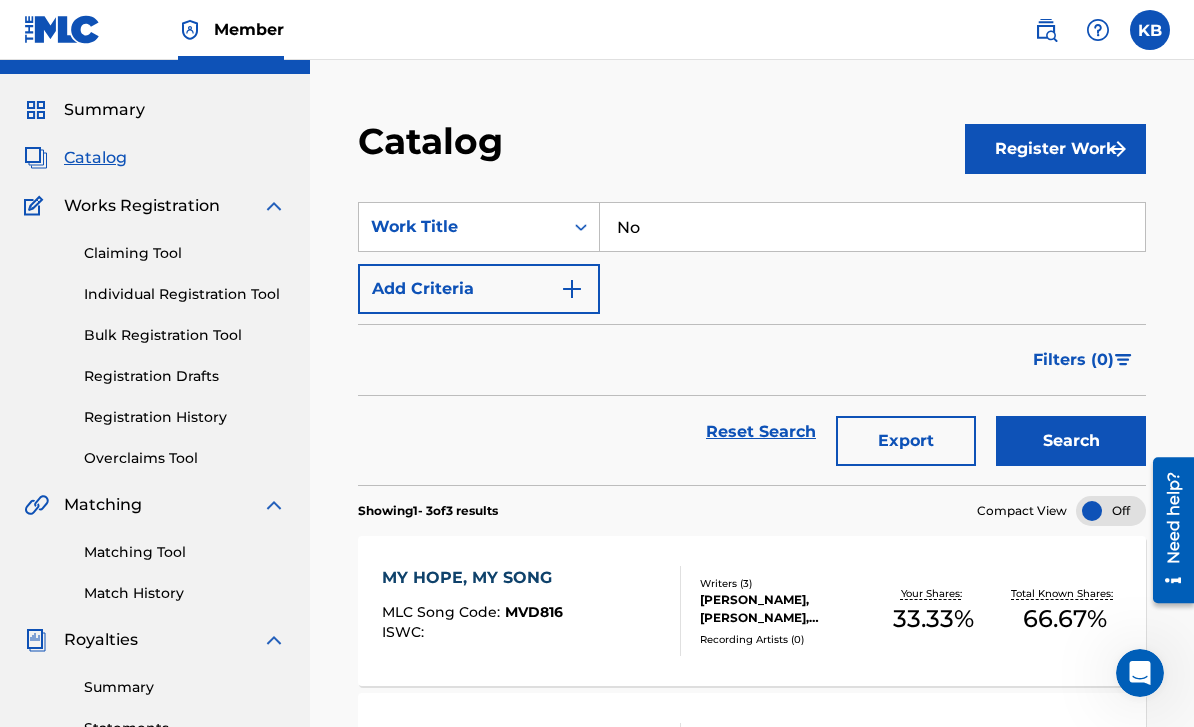 click on "Search" at bounding box center (1071, 441) 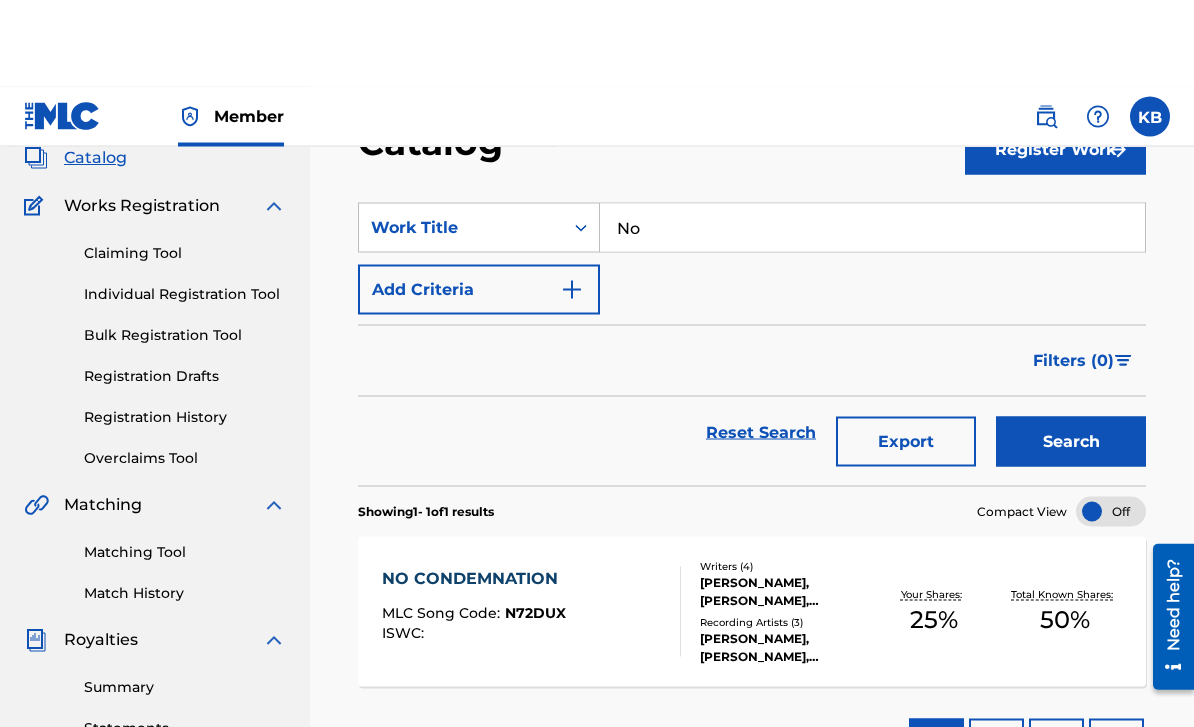 scroll, scrollTop: 132, scrollLeft: 0, axis: vertical 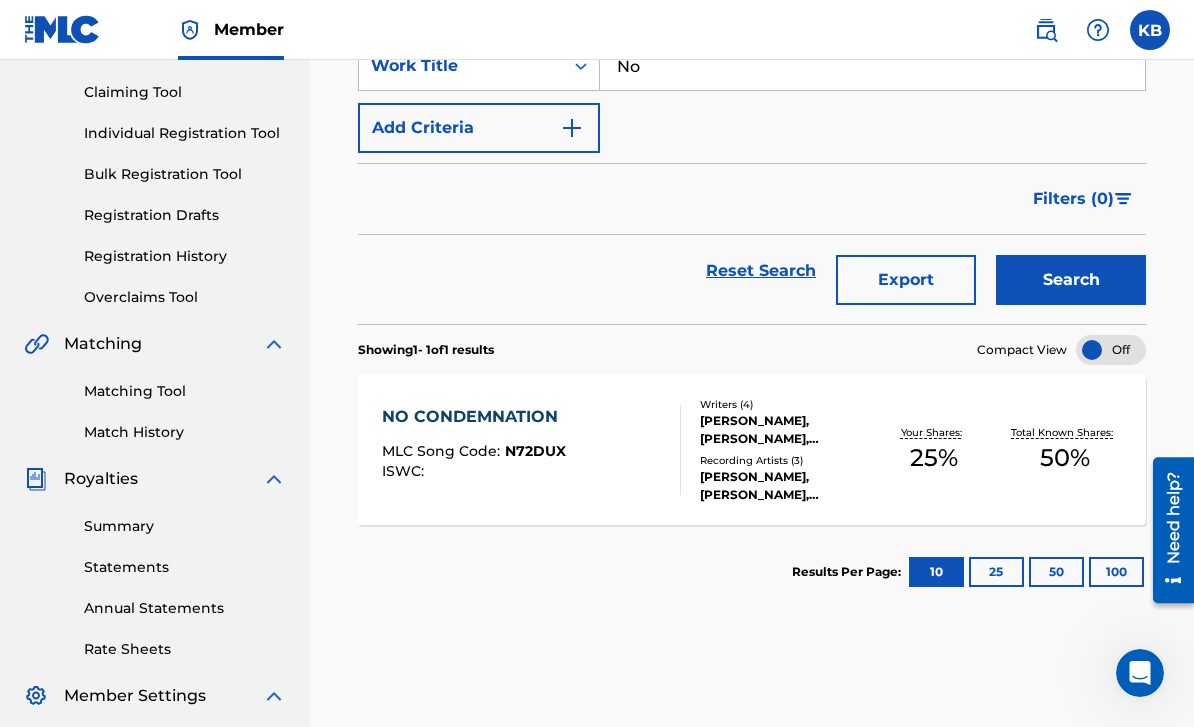 type on "N" 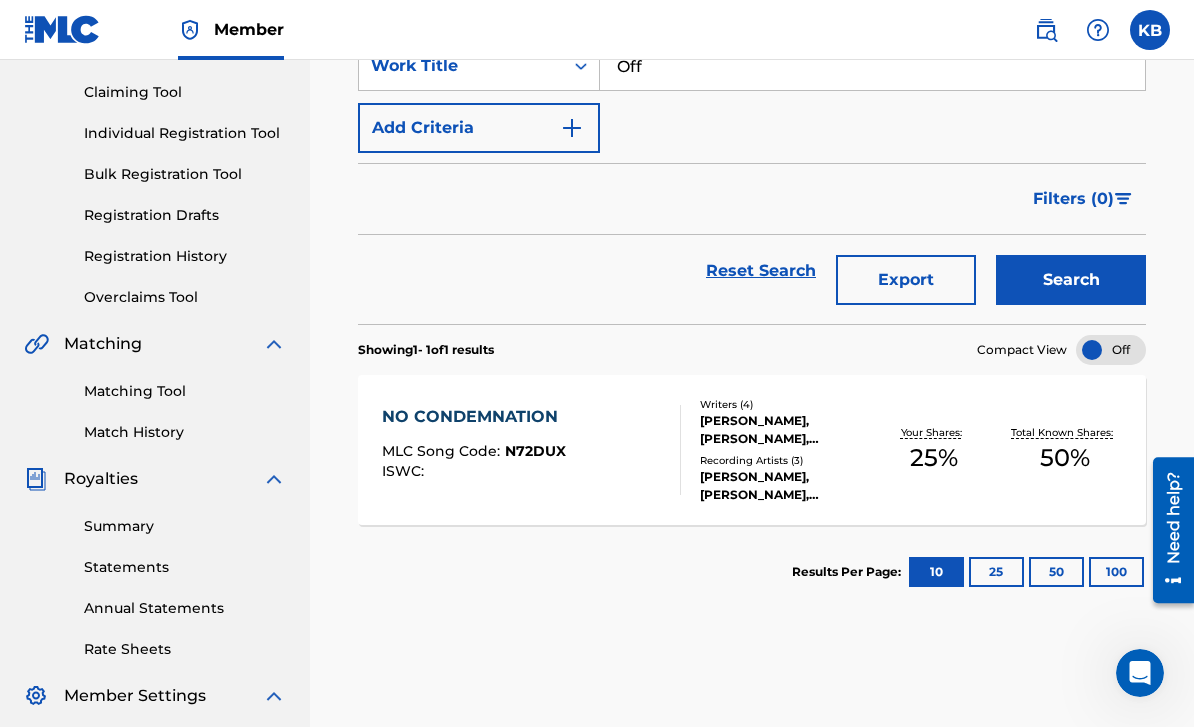 click on "Search" at bounding box center [1071, 280] 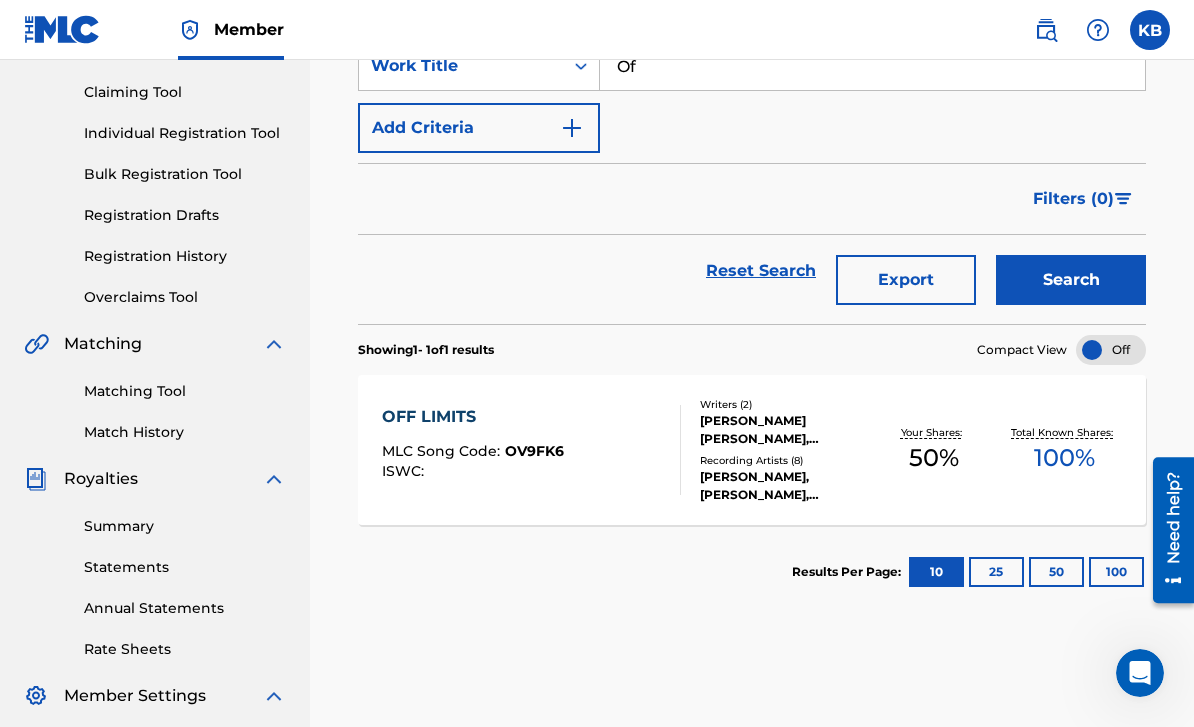 type on "O" 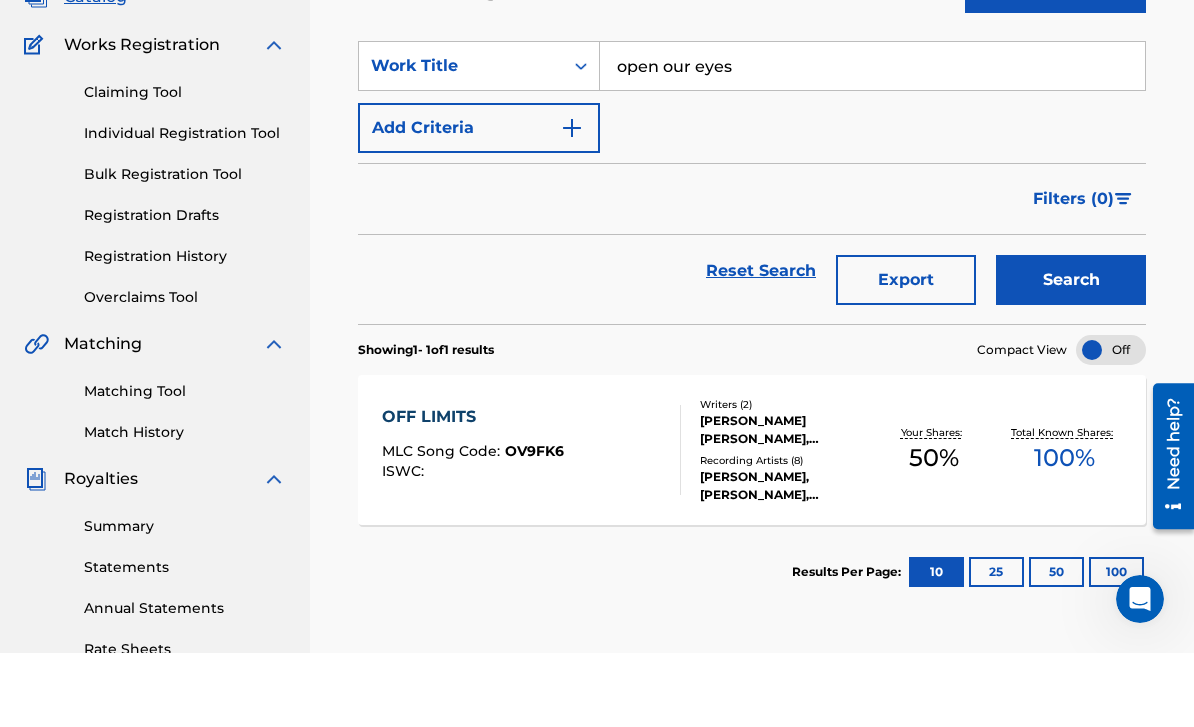 scroll, scrollTop: 110, scrollLeft: 0, axis: vertical 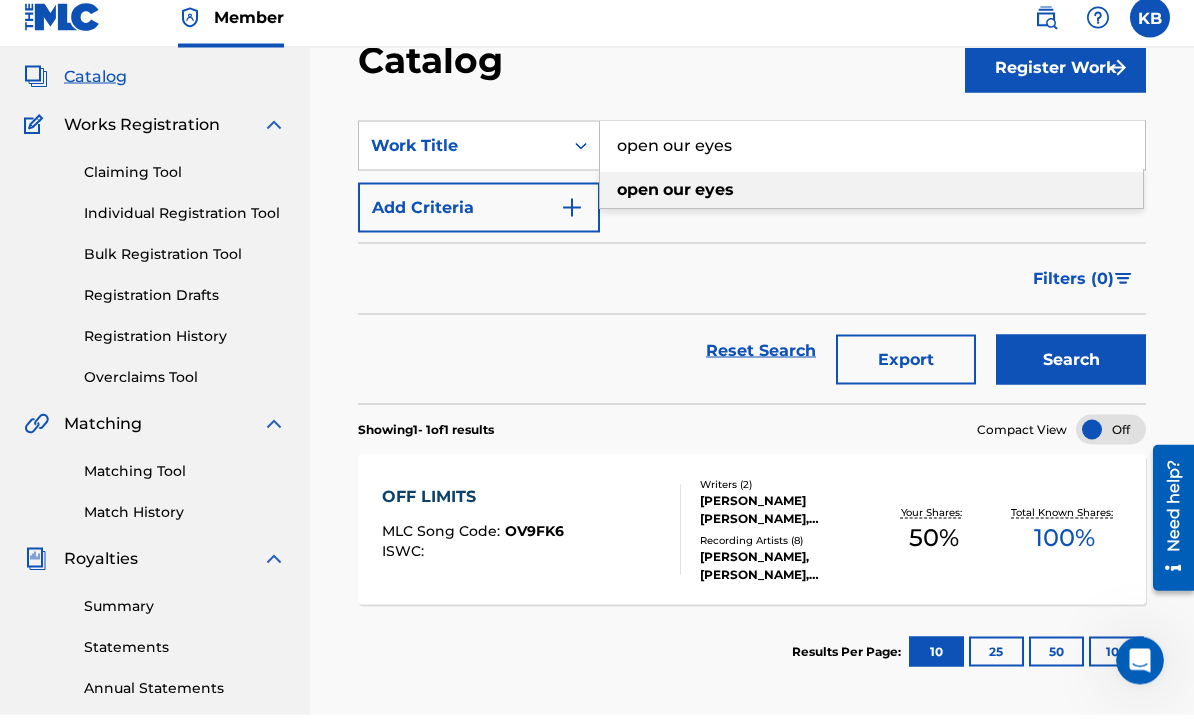 click on "open   our   eyes" at bounding box center [871, 203] 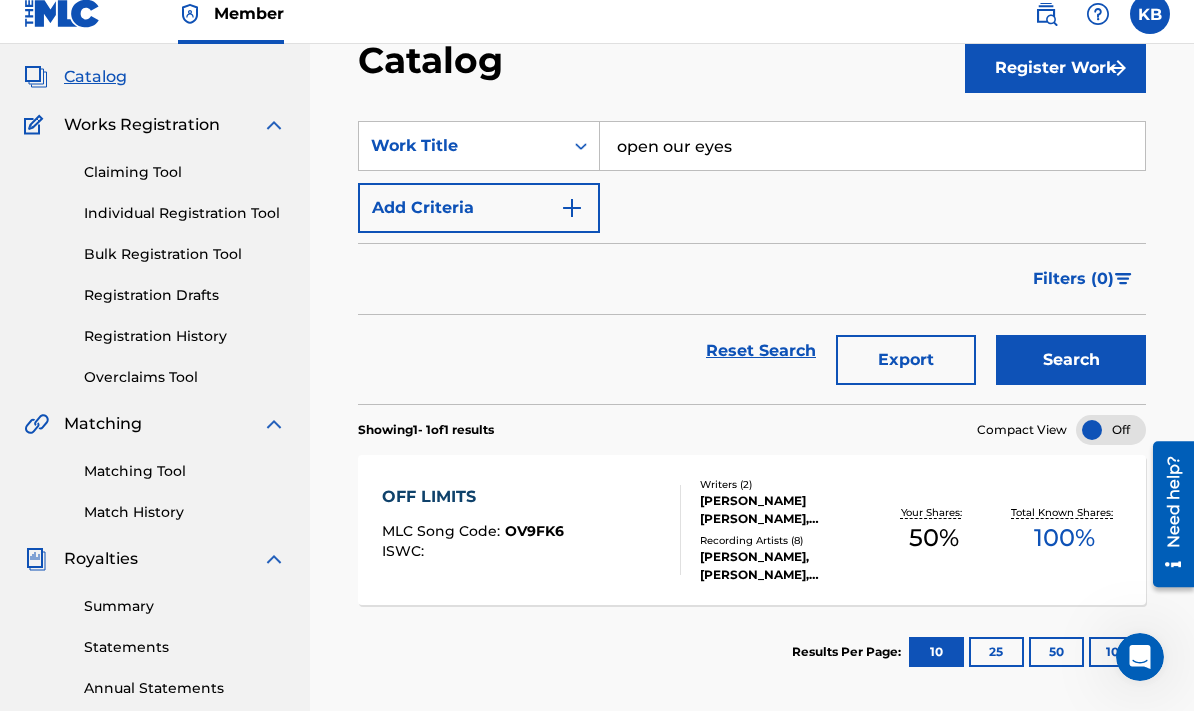 scroll, scrollTop: 0, scrollLeft: 0, axis: both 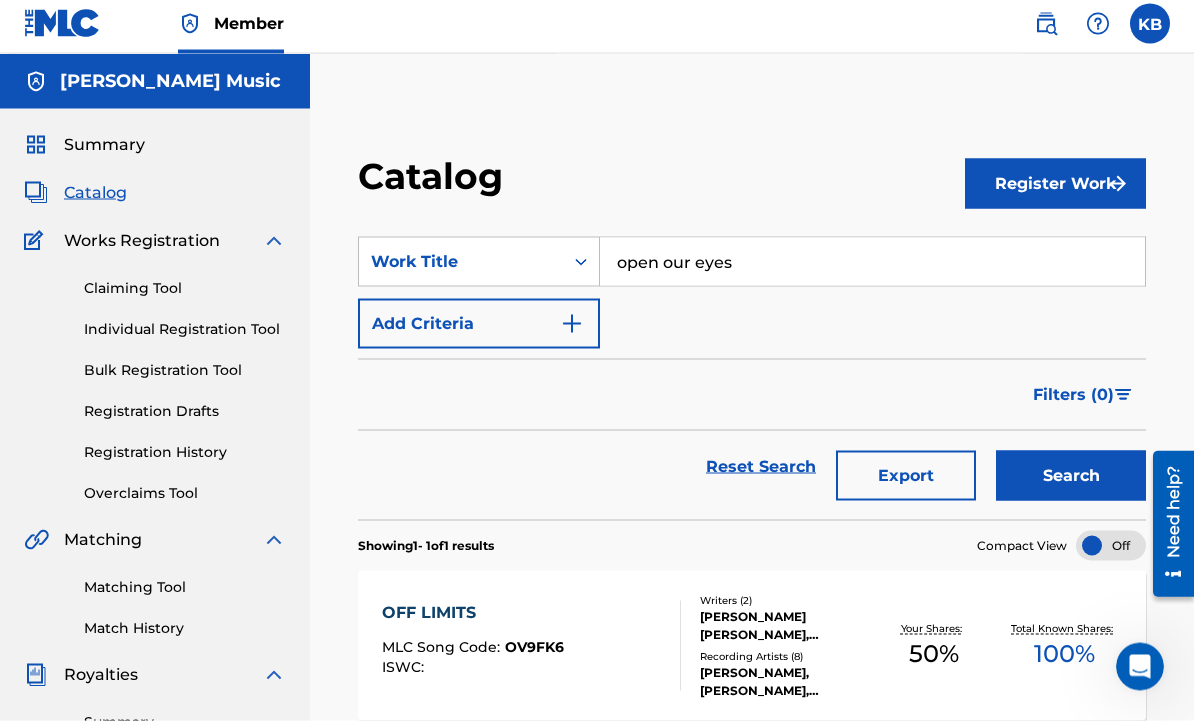 click on "Catalog" at bounding box center [95, 199] 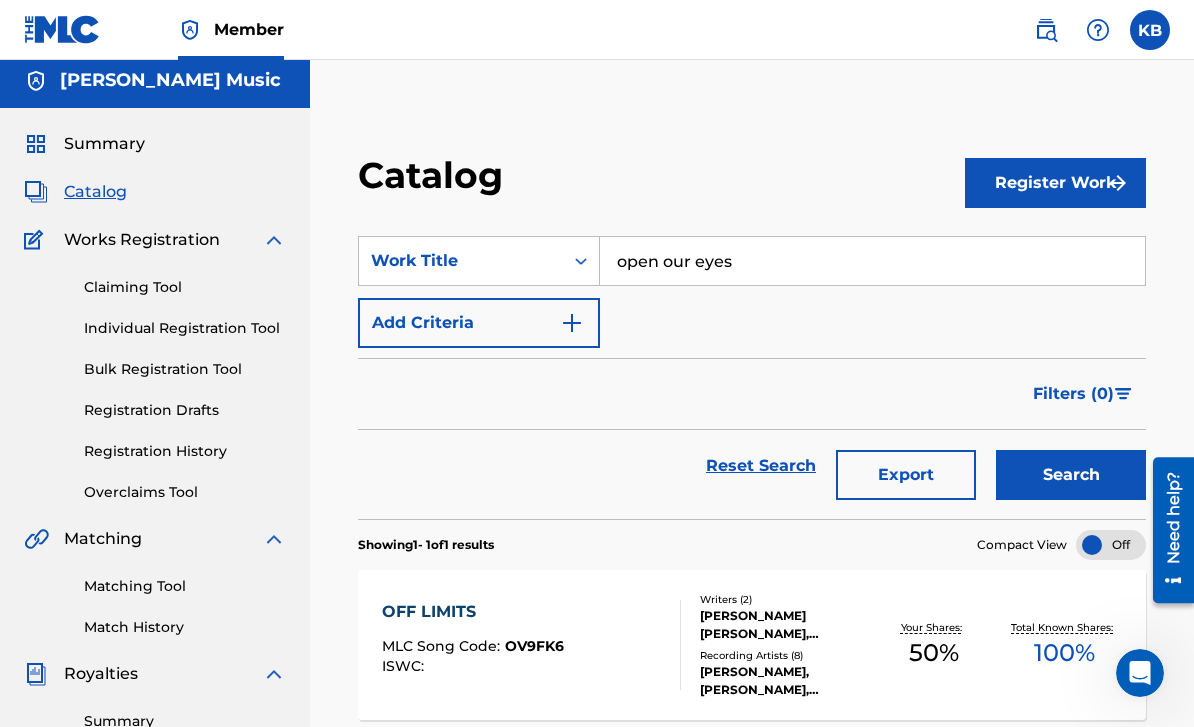 click on "Catalog" at bounding box center [95, 192] 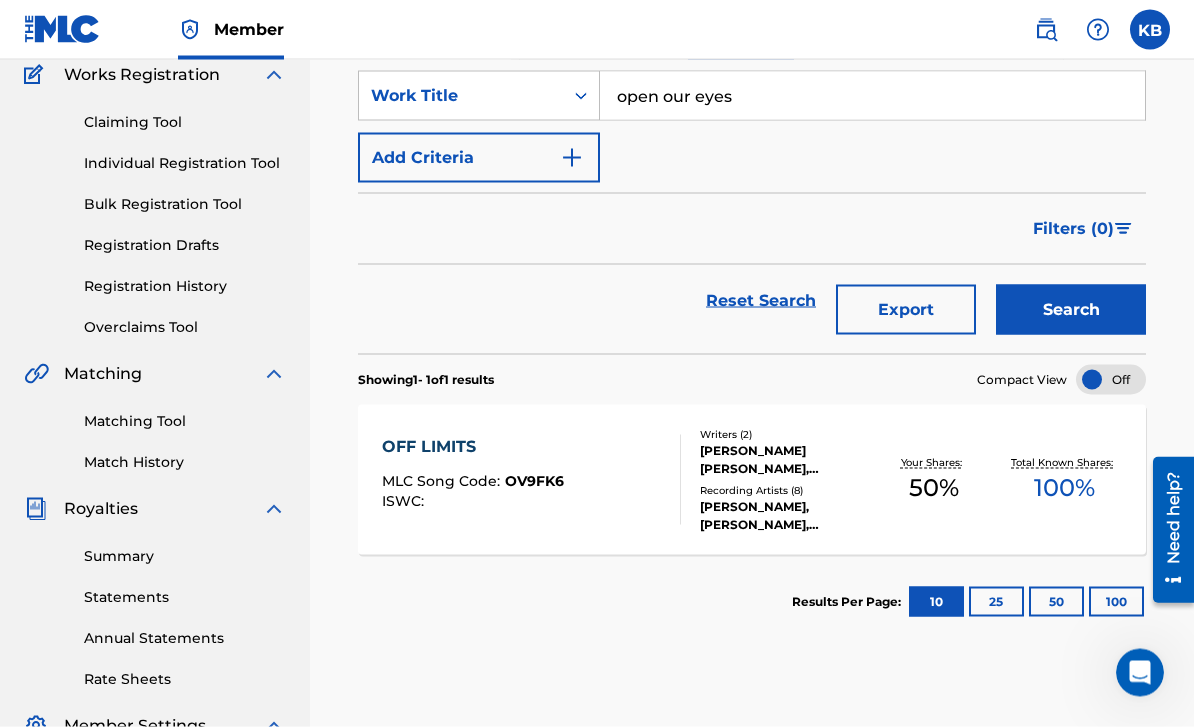 scroll, scrollTop: 171, scrollLeft: 0, axis: vertical 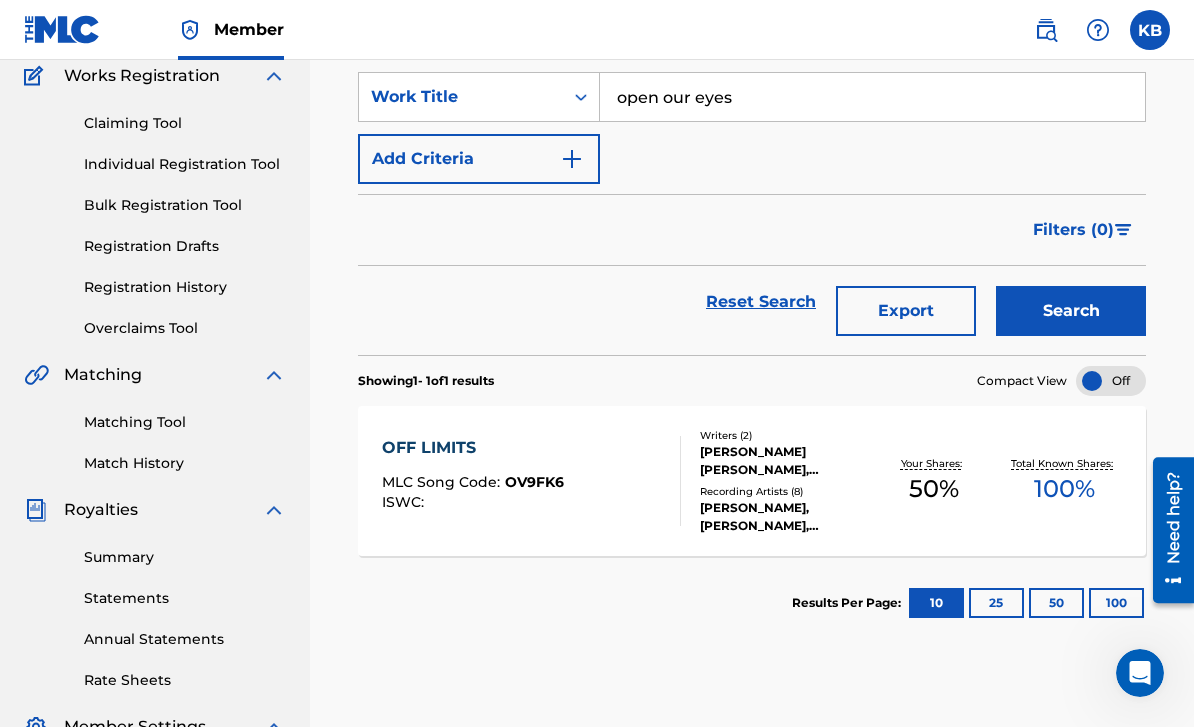 click on "open our eyes" at bounding box center [872, 97] 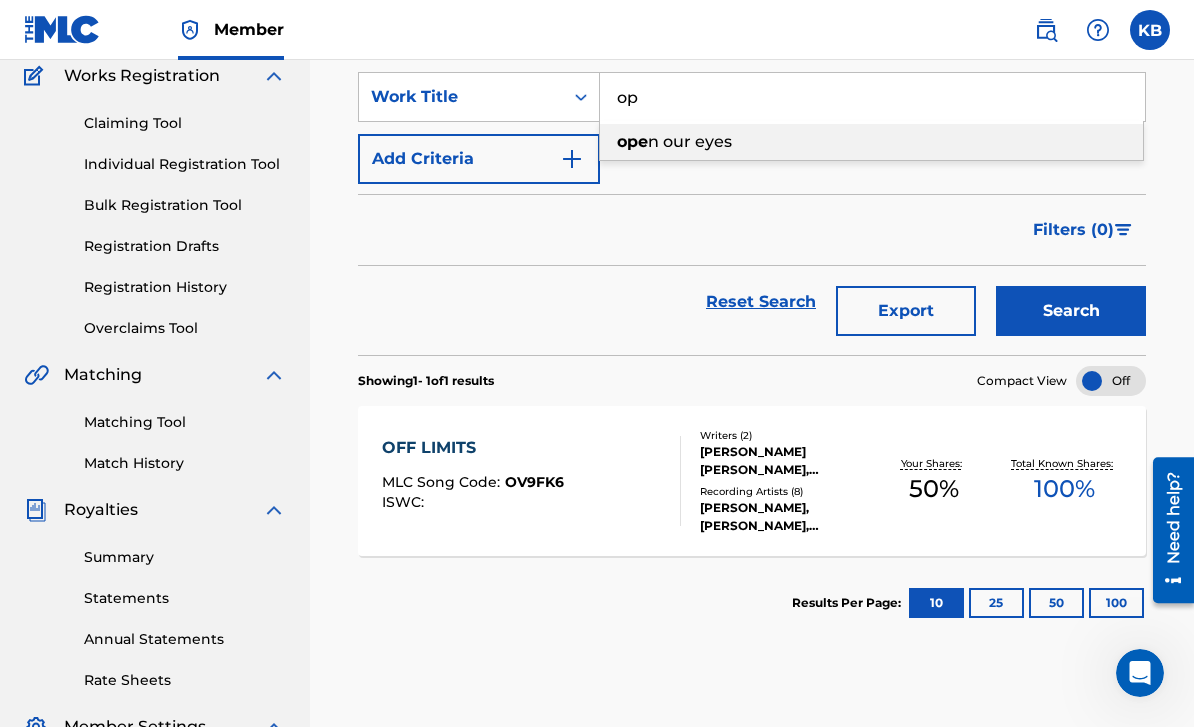 type on "o" 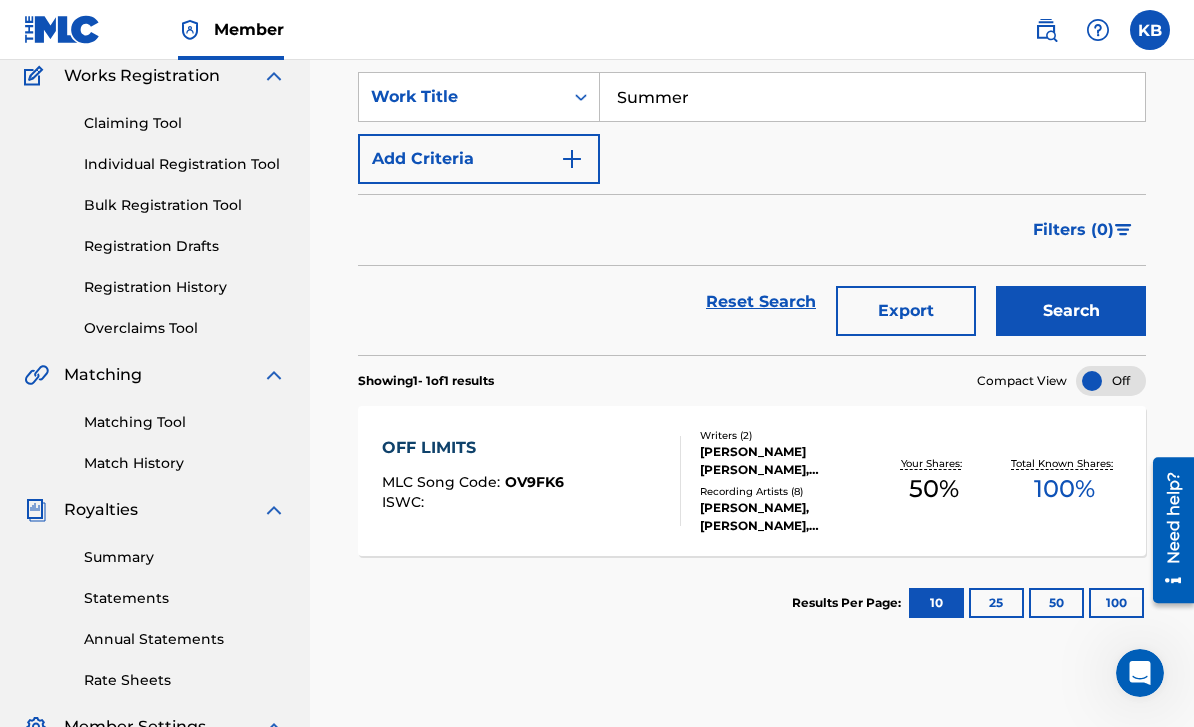 type on "Summer" 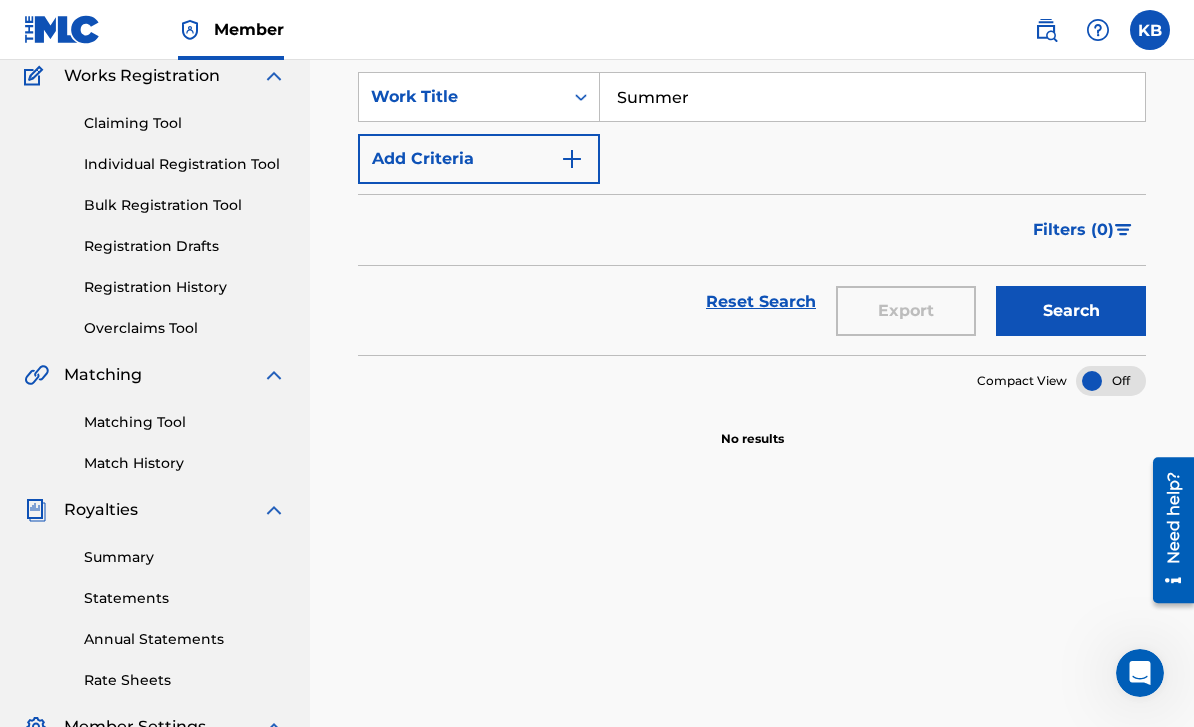 scroll, scrollTop: 0, scrollLeft: 0, axis: both 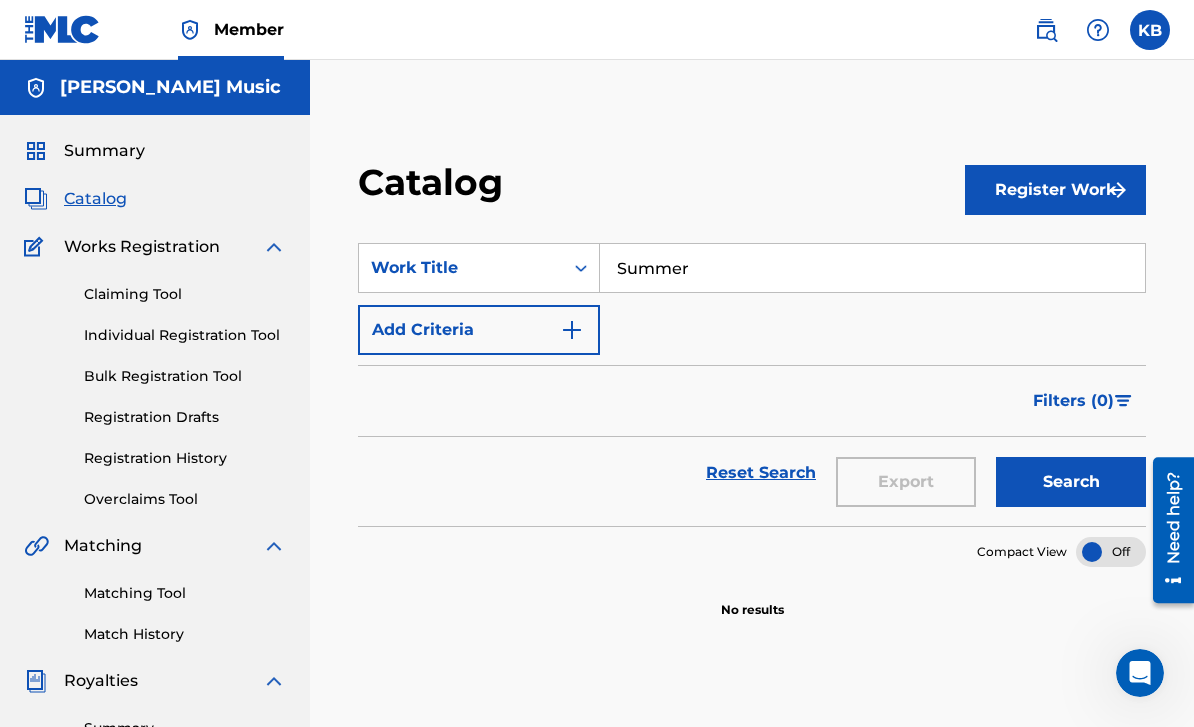 click on "Registration History" at bounding box center (185, 458) 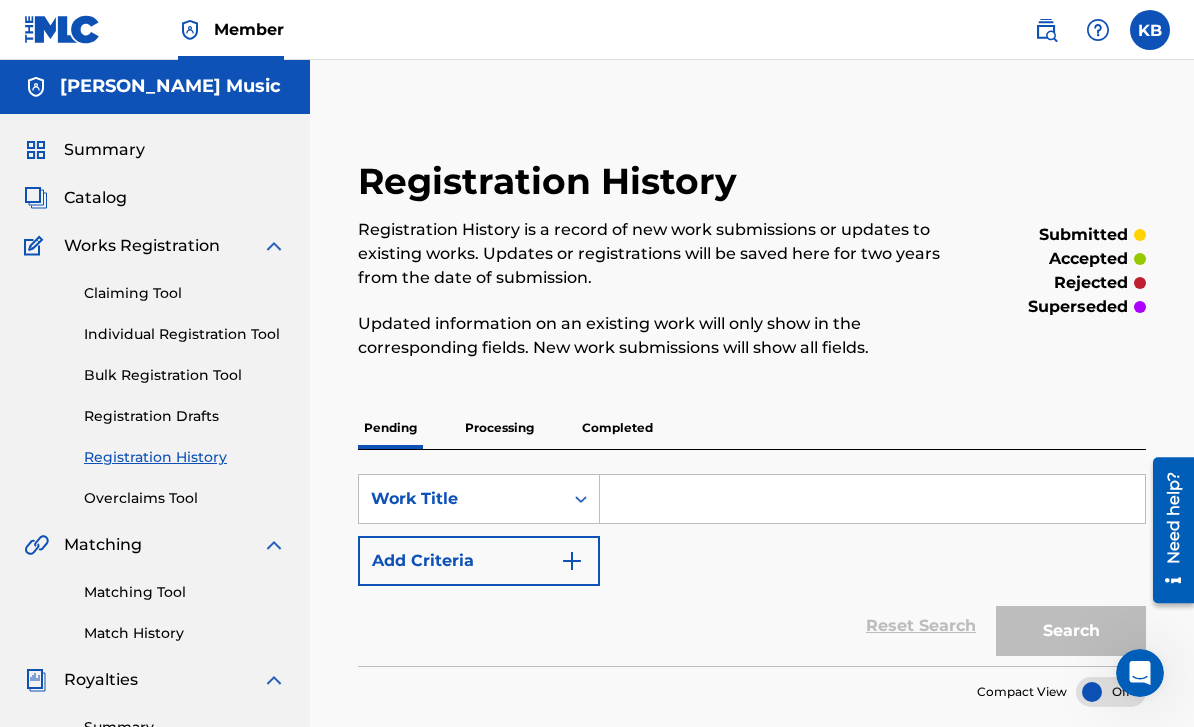 scroll, scrollTop: 0, scrollLeft: 0, axis: both 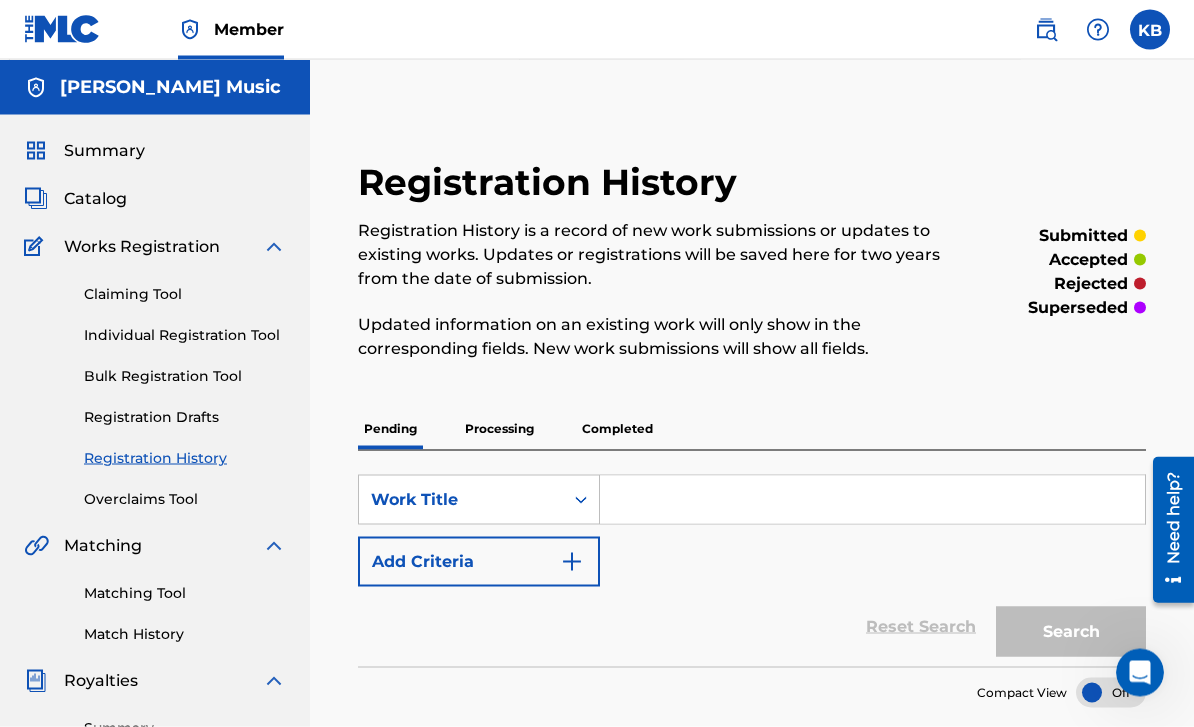 click on "Completed" at bounding box center [617, 429] 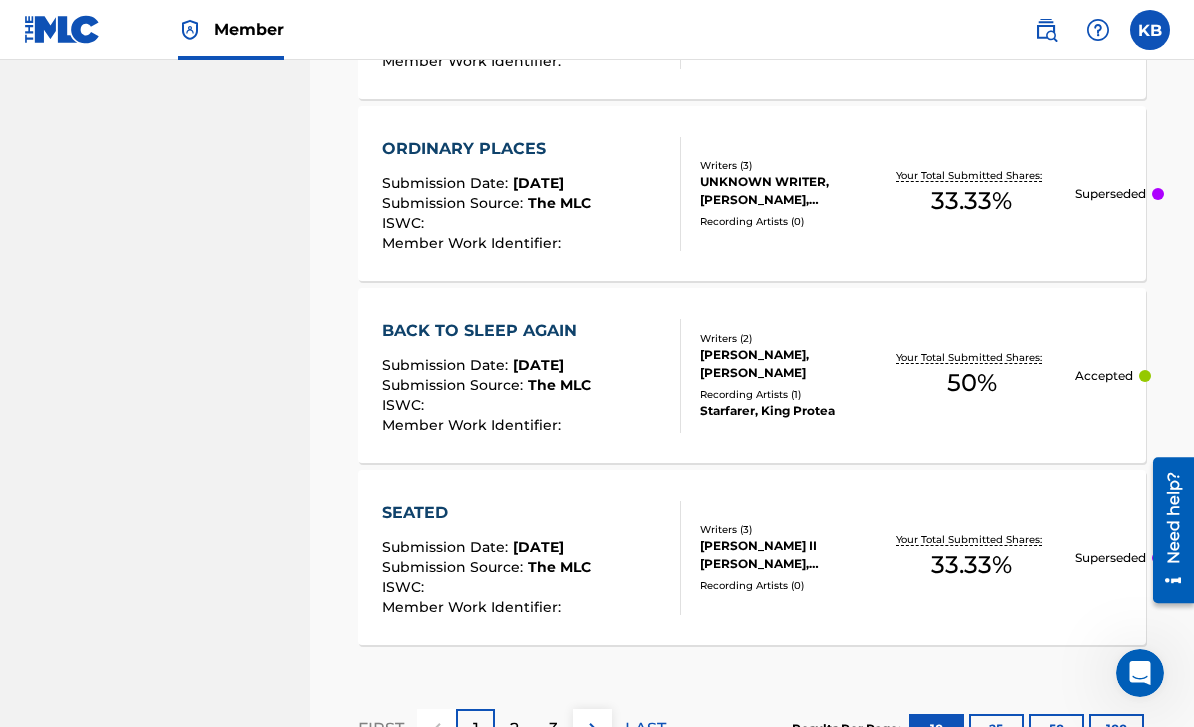scroll, scrollTop: 2053, scrollLeft: 0, axis: vertical 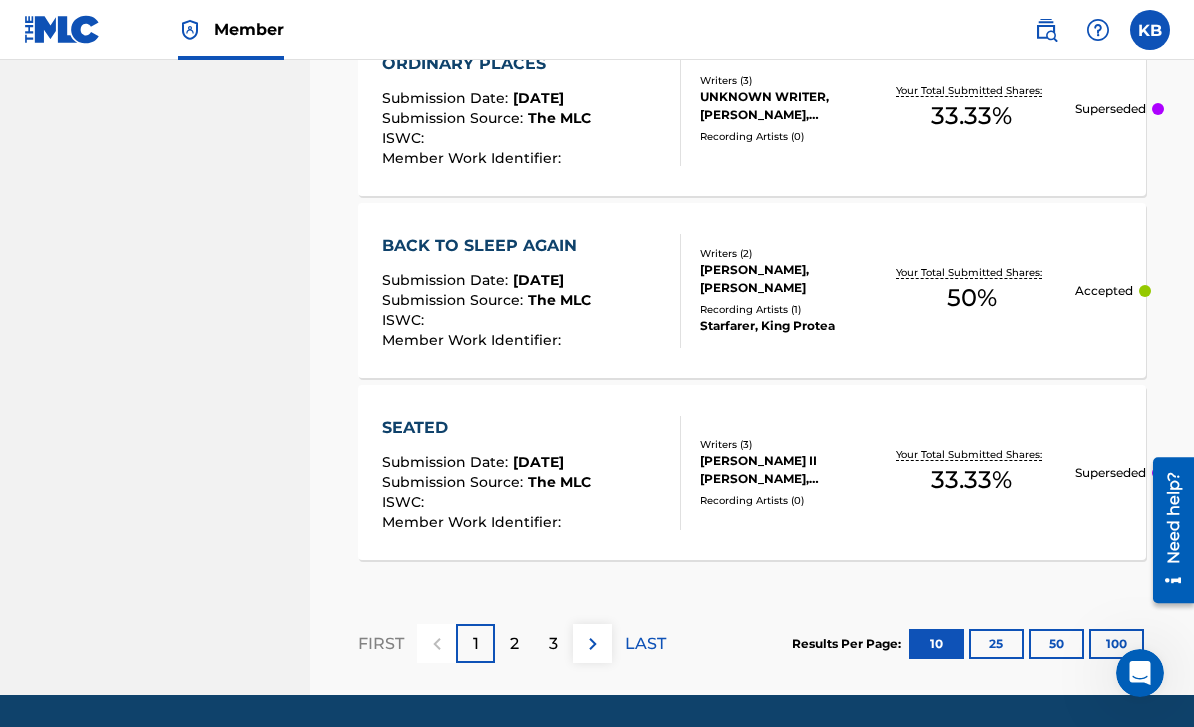 click on "2" at bounding box center [514, 643] 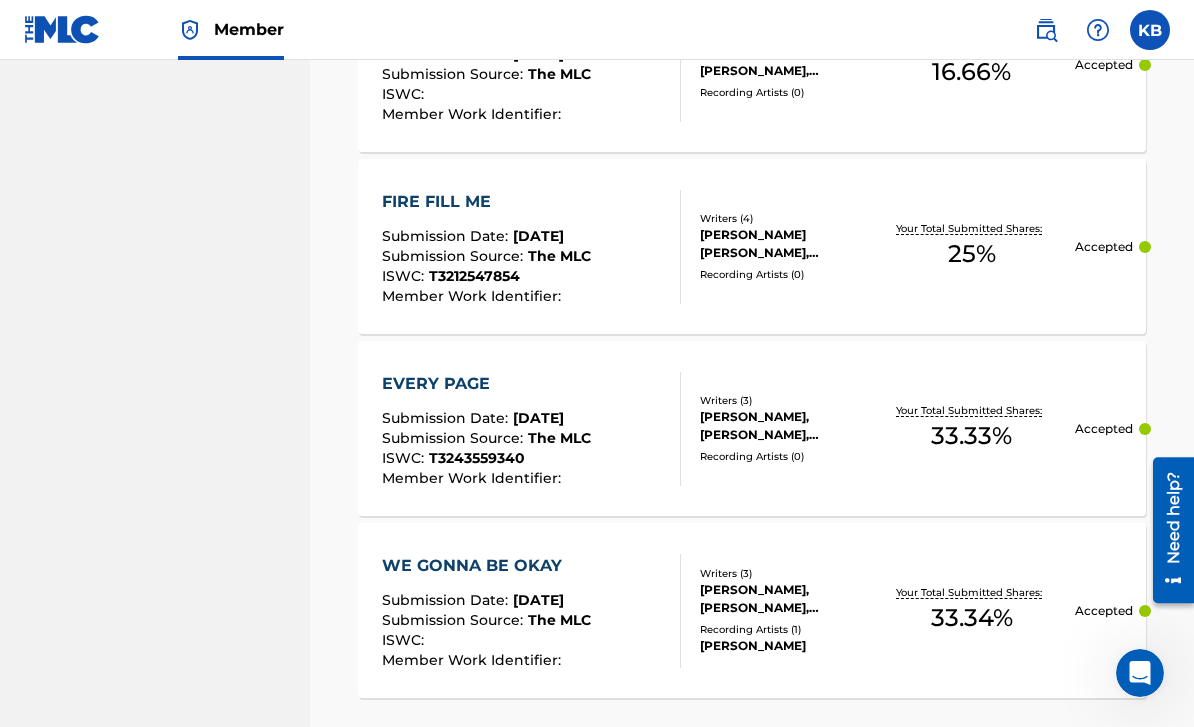 scroll, scrollTop: 2053, scrollLeft: 0, axis: vertical 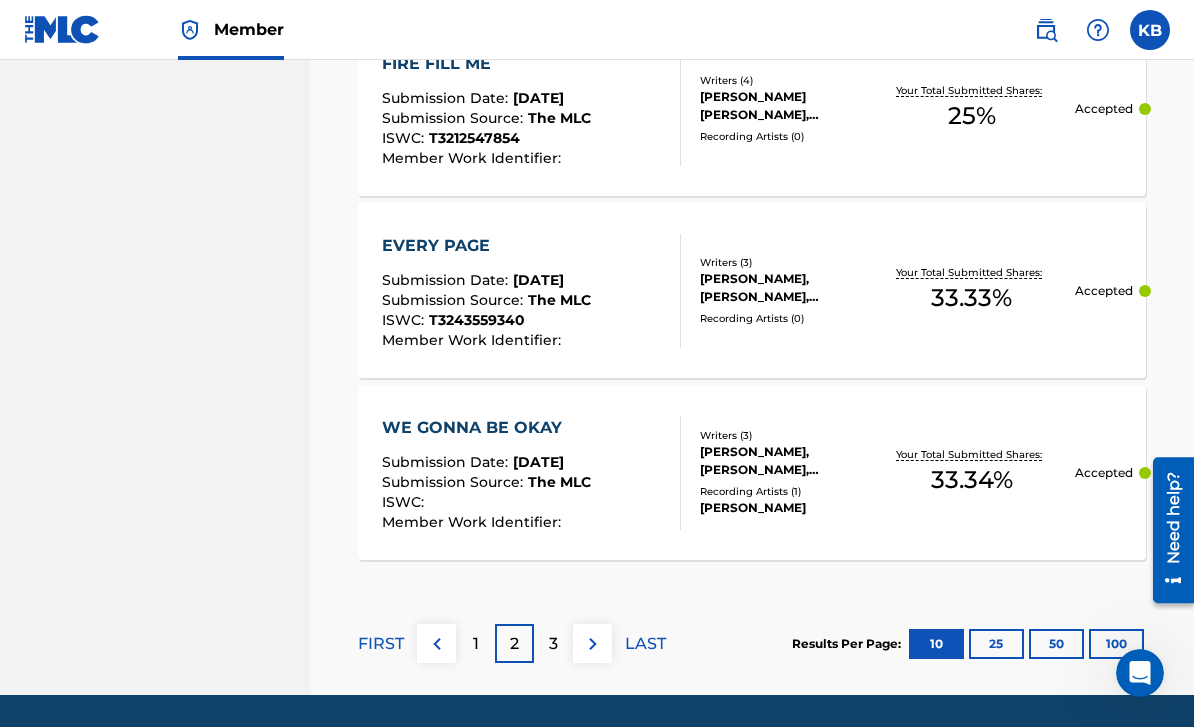click on "3" at bounding box center (553, 643) 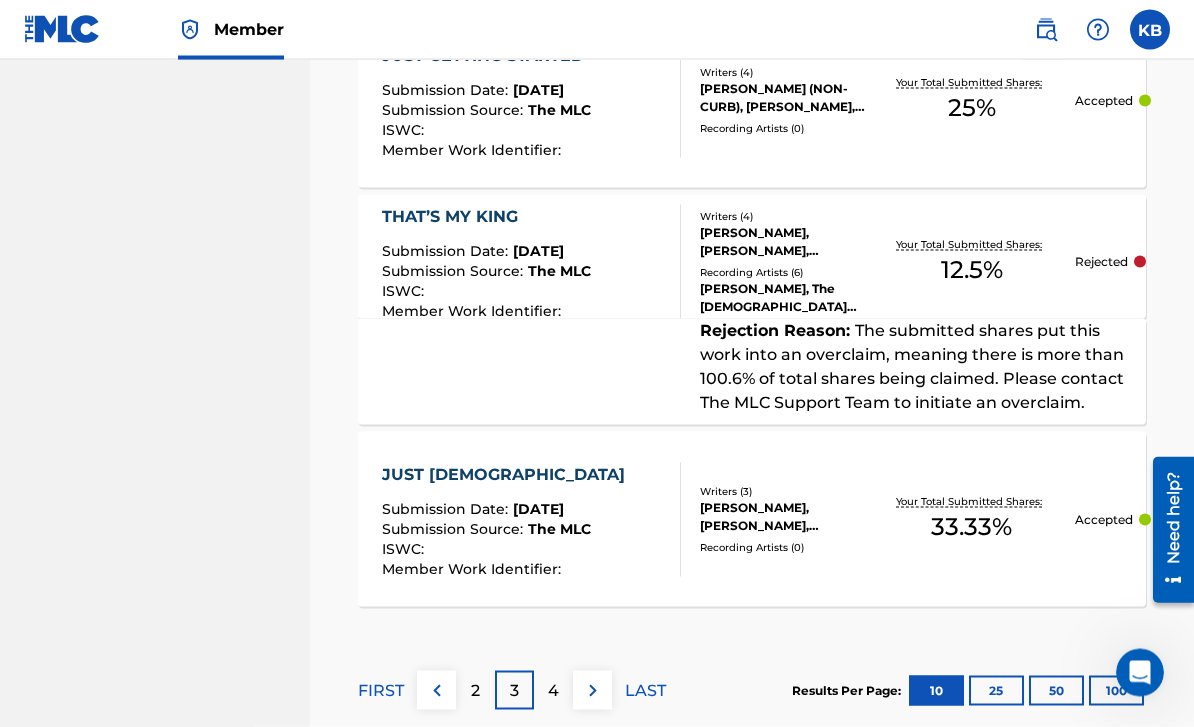 scroll, scrollTop: 2063, scrollLeft: 0, axis: vertical 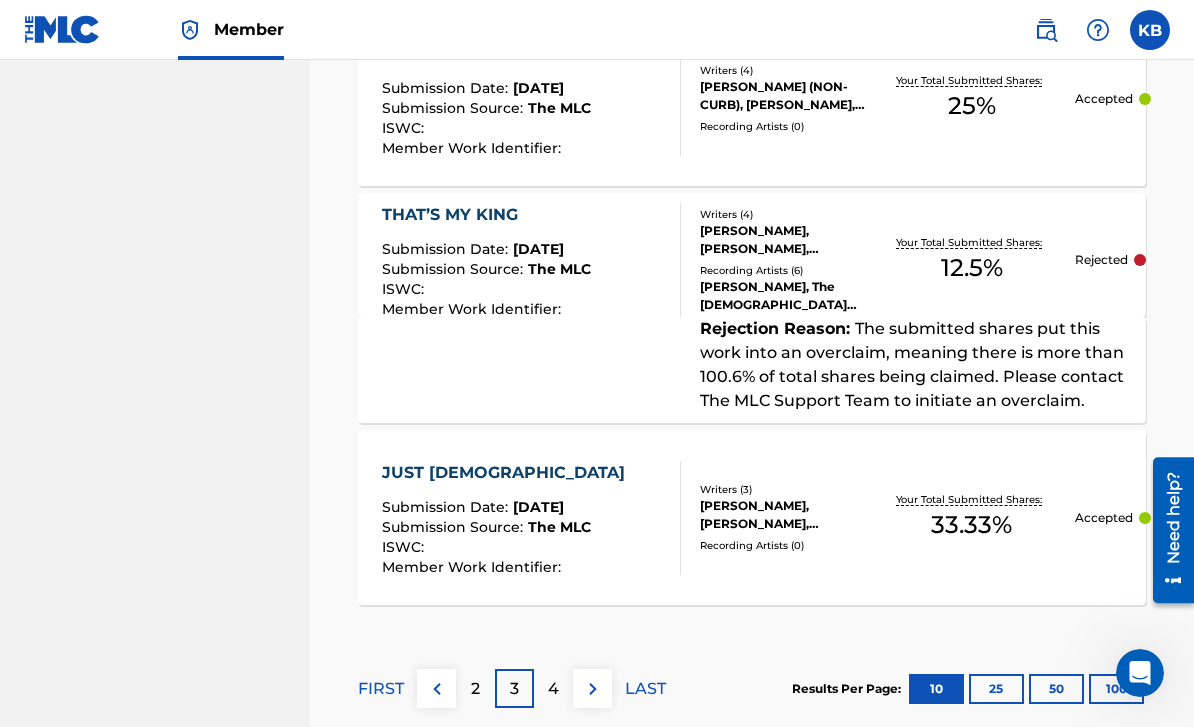 click on "4" at bounding box center [553, 688] 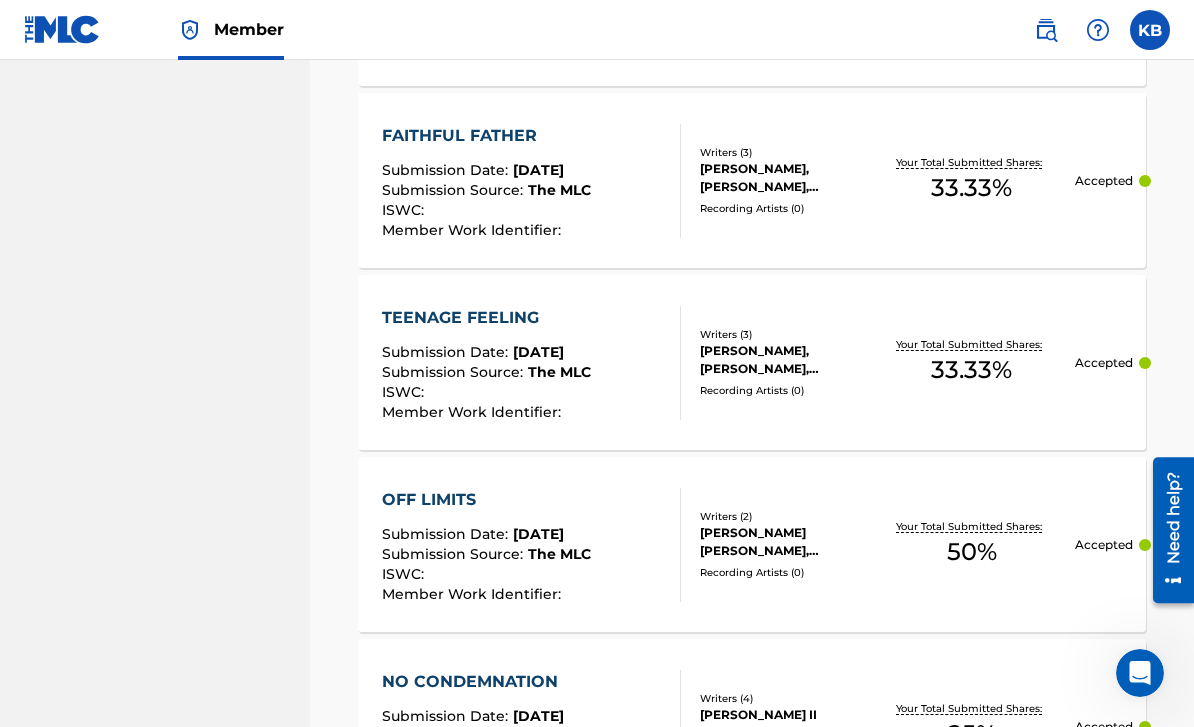 scroll, scrollTop: 2023, scrollLeft: 0, axis: vertical 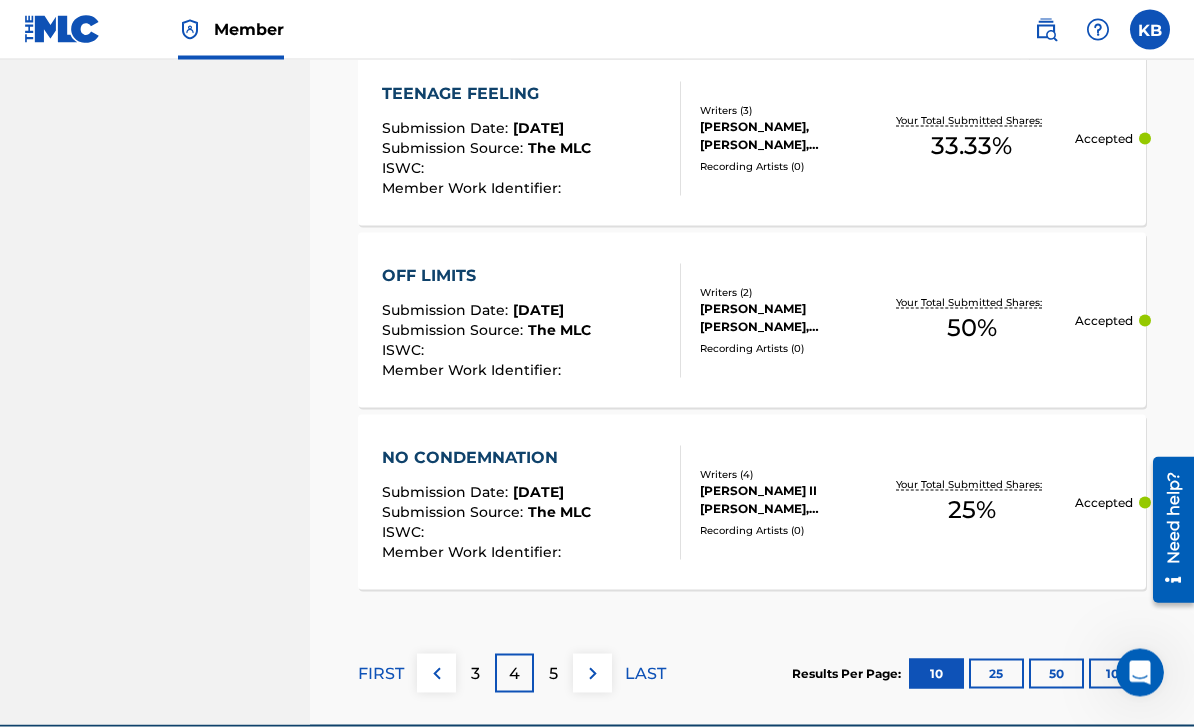 click on "5" at bounding box center (553, 674) 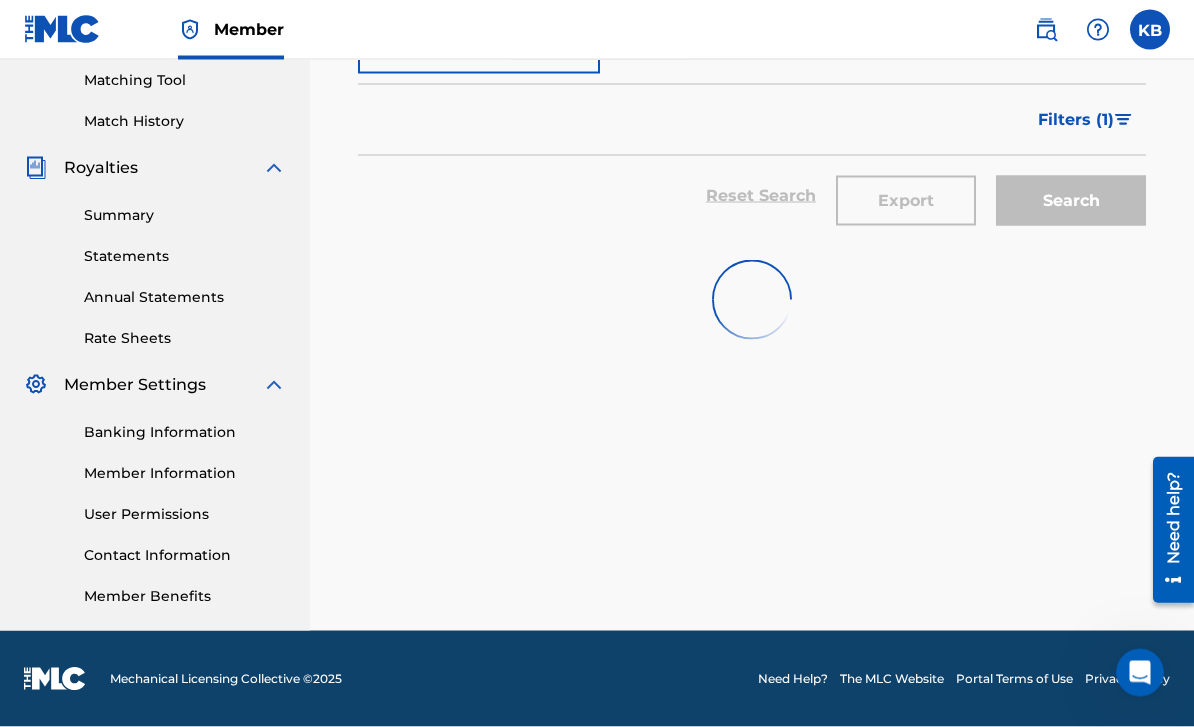 scroll, scrollTop: 449, scrollLeft: 0, axis: vertical 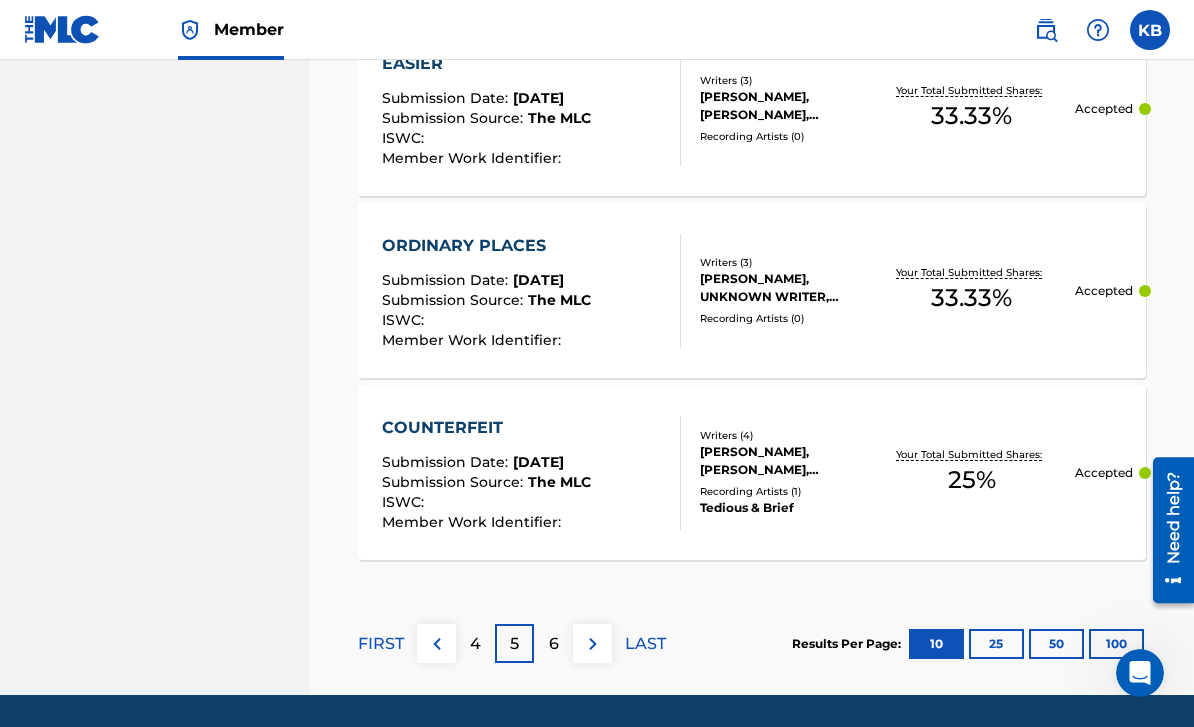 click on "6" at bounding box center [553, 643] 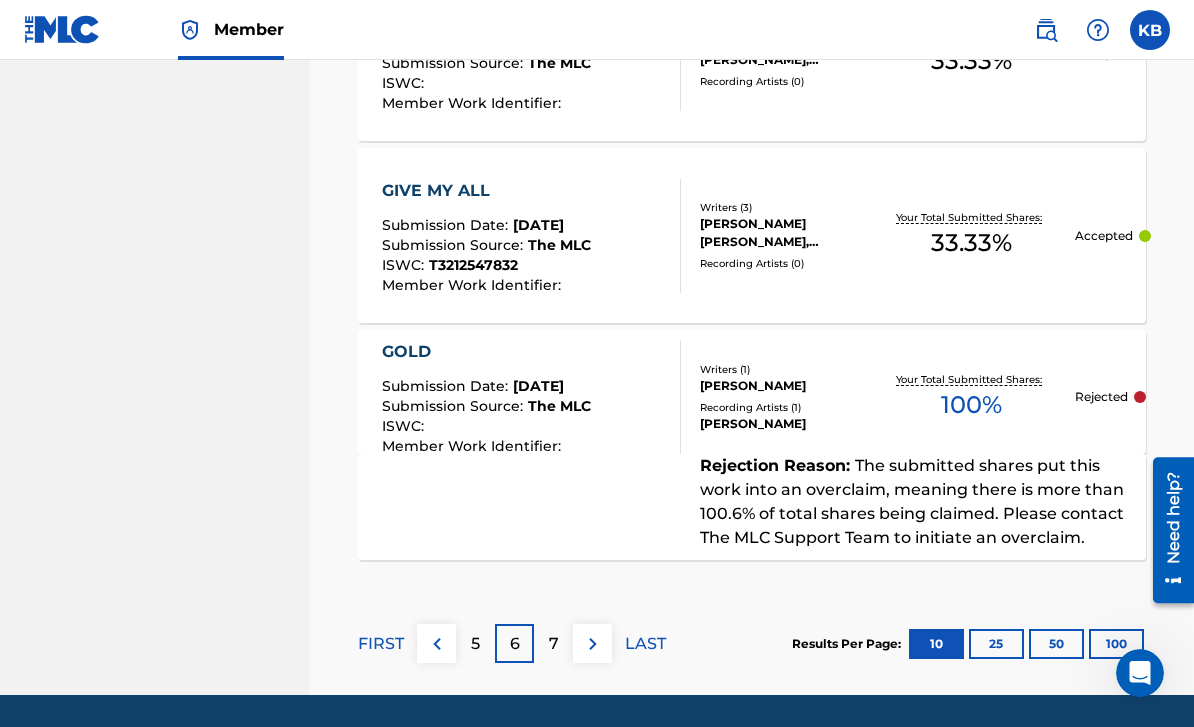 click on "7" at bounding box center (553, 643) 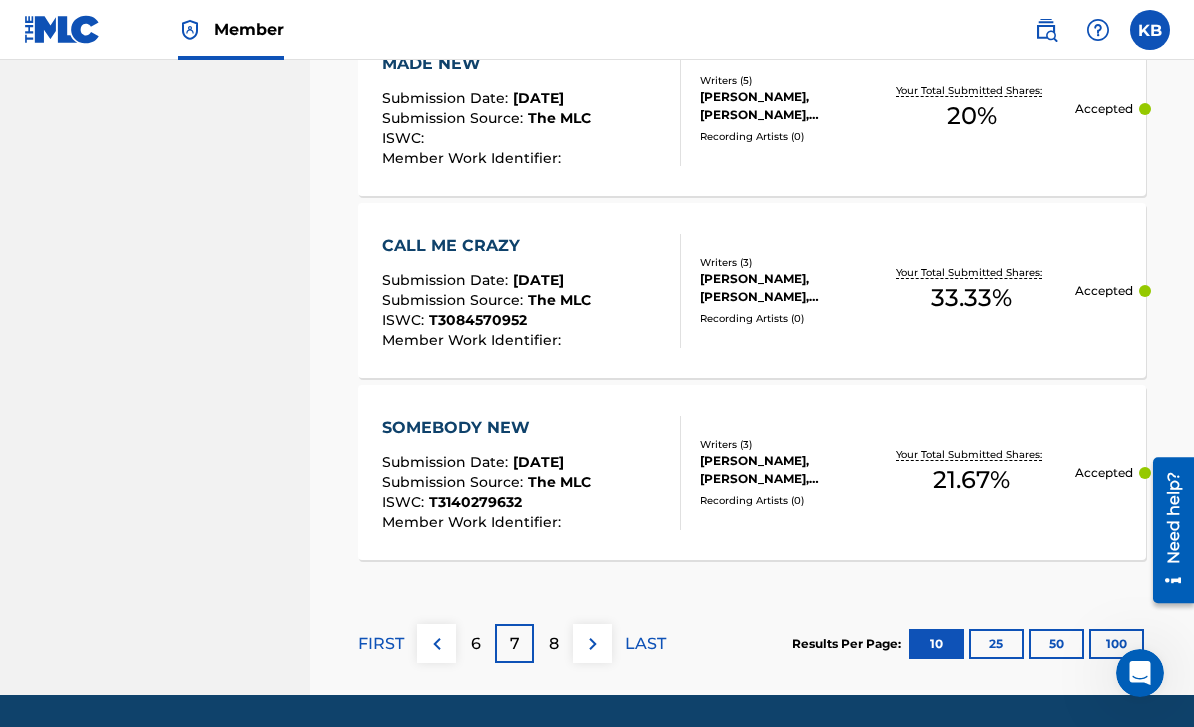 click on "8" at bounding box center (554, 644) 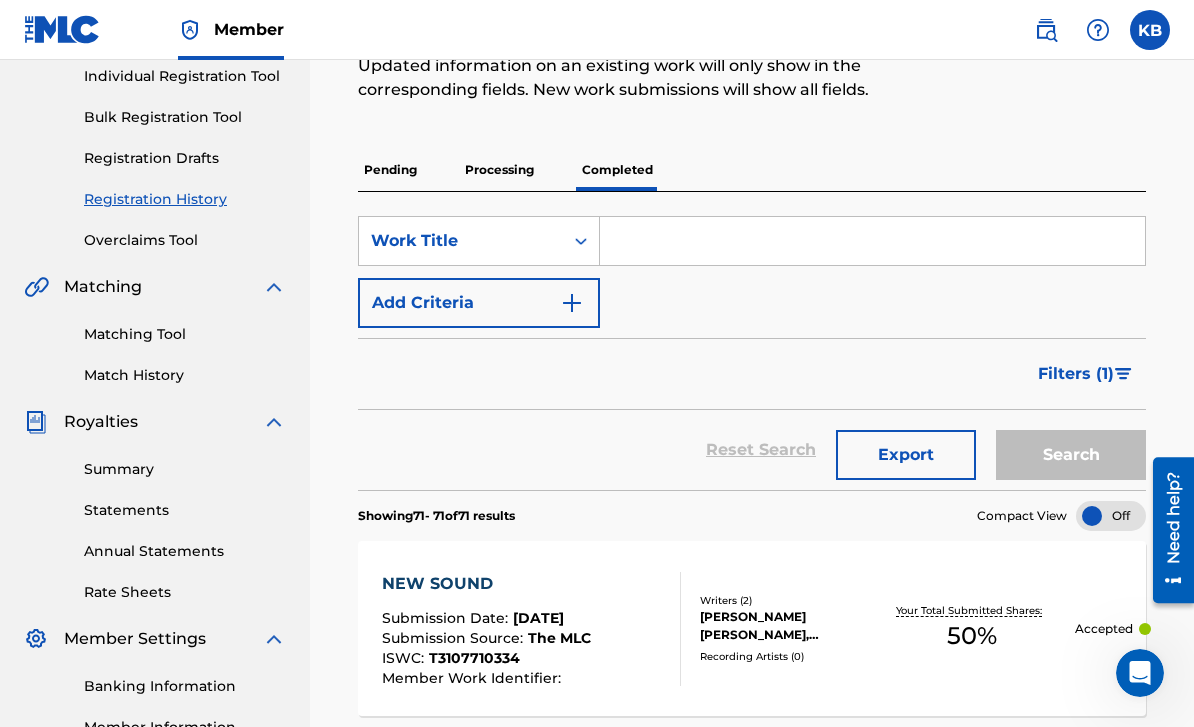 scroll, scrollTop: 232, scrollLeft: 0, axis: vertical 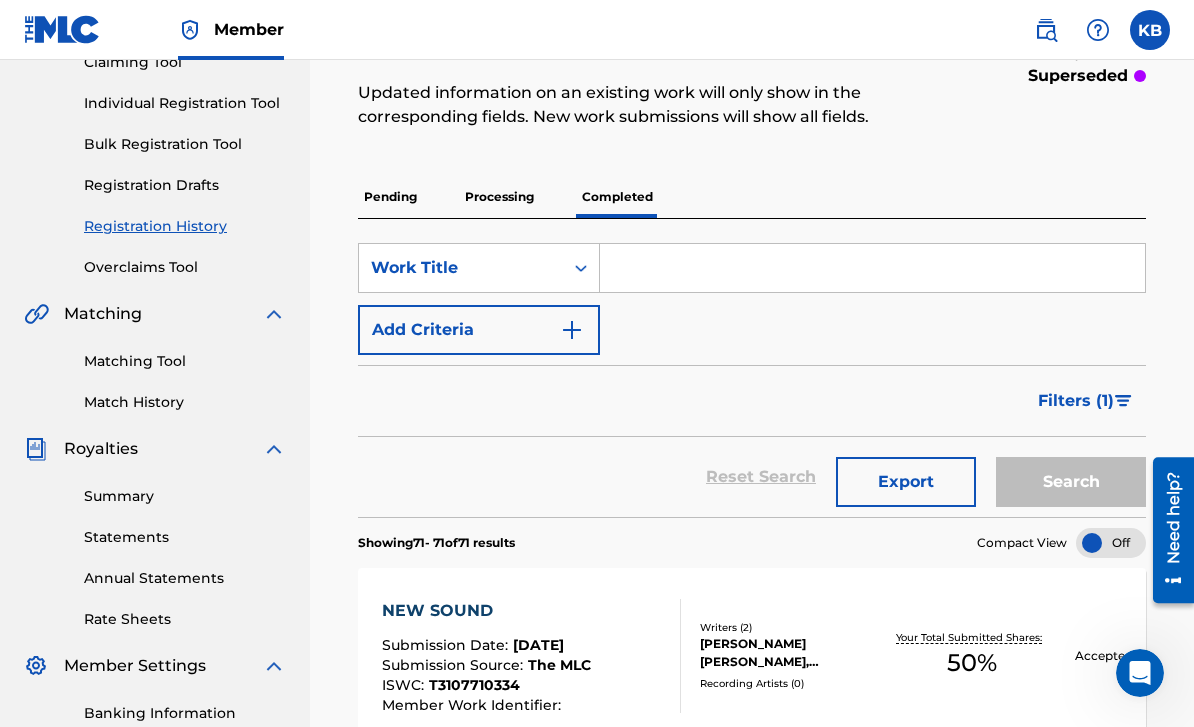 click at bounding box center [872, 268] 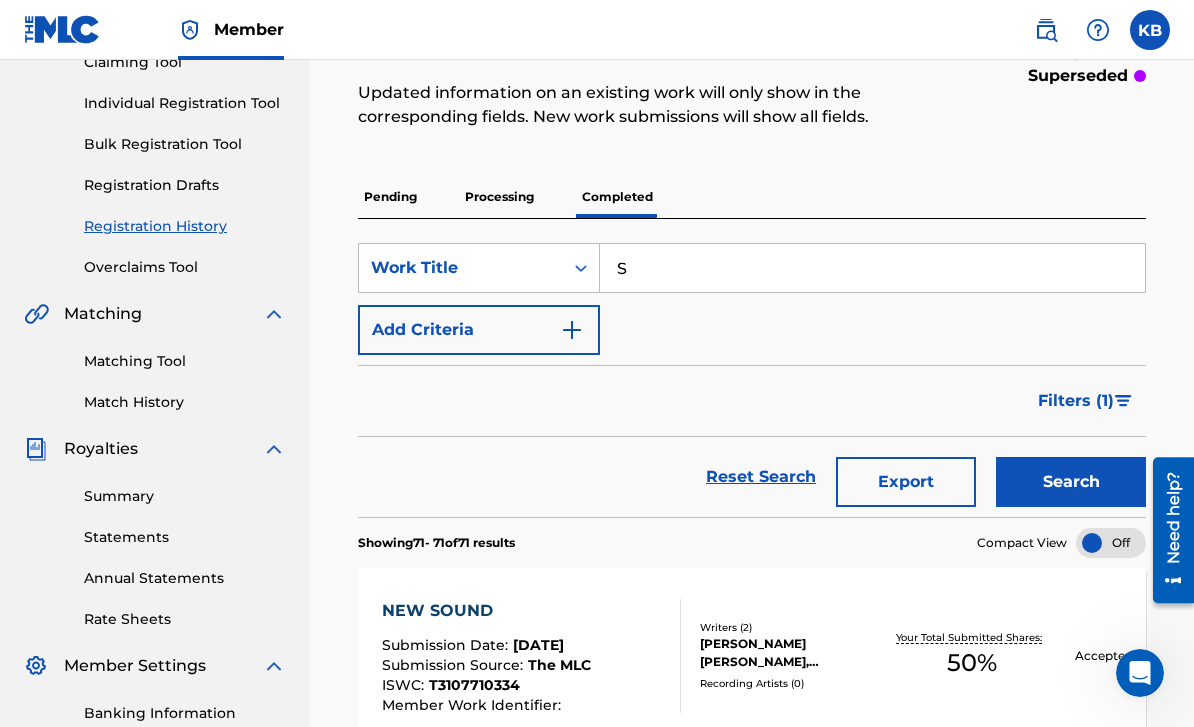 type 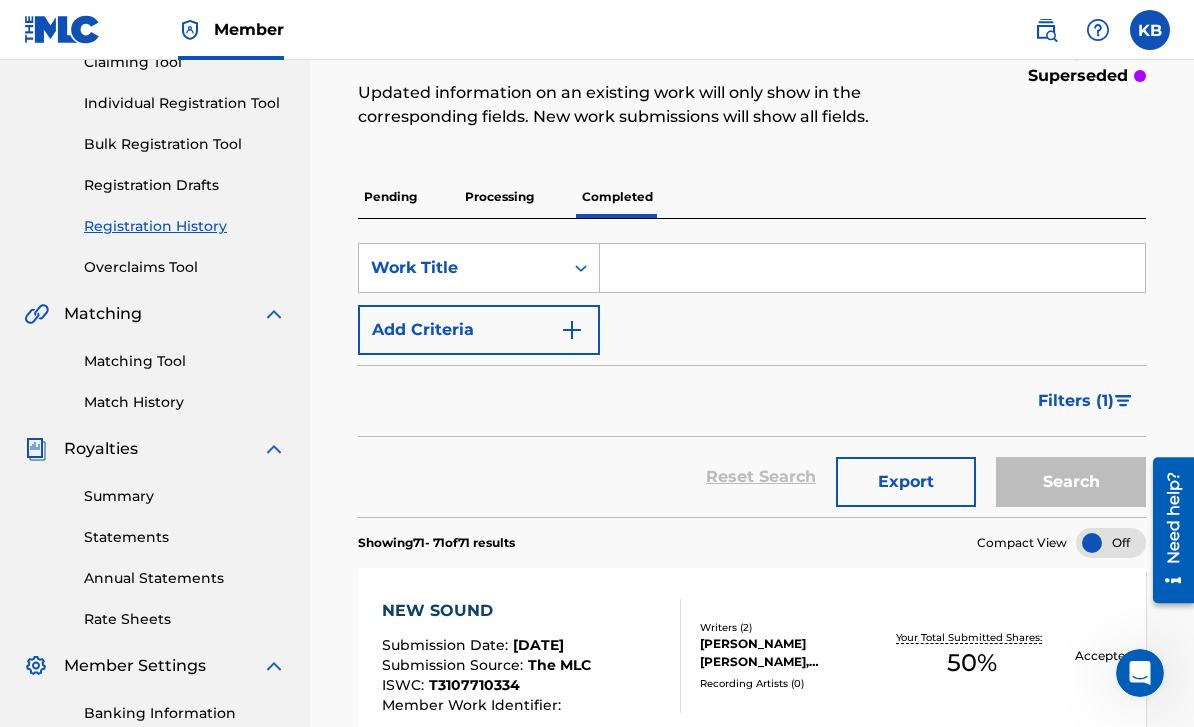 click on "Processing" at bounding box center [499, 197] 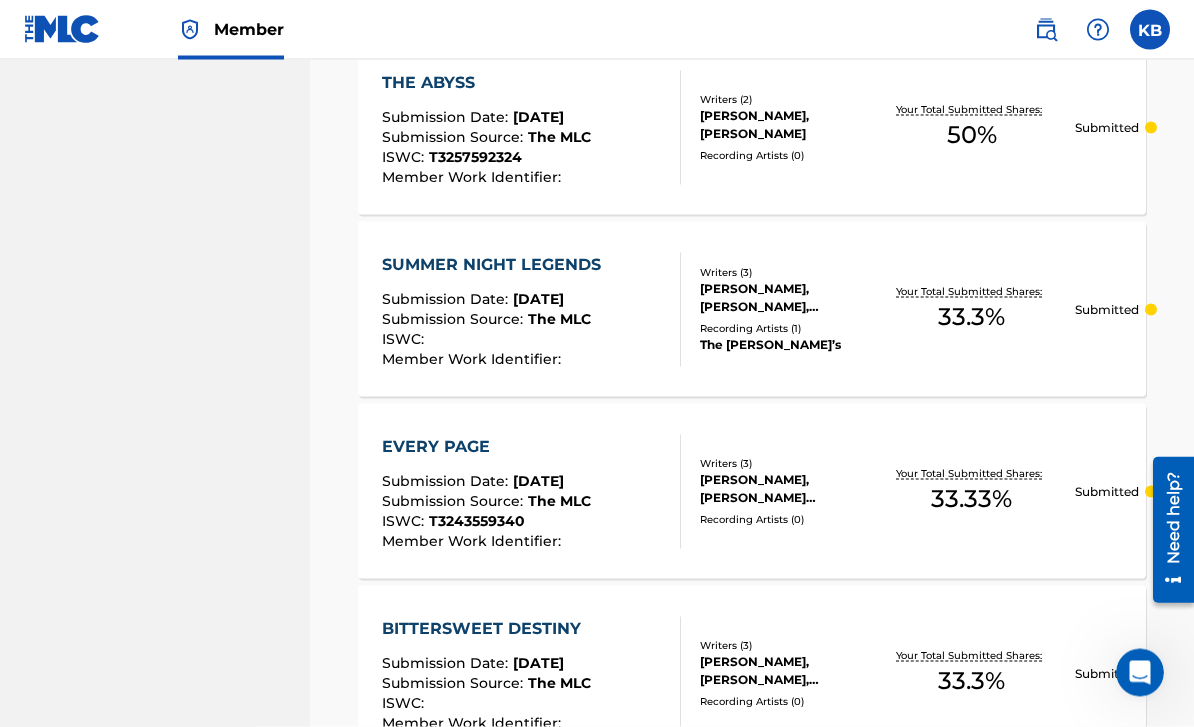 scroll, scrollTop: 1159, scrollLeft: 0, axis: vertical 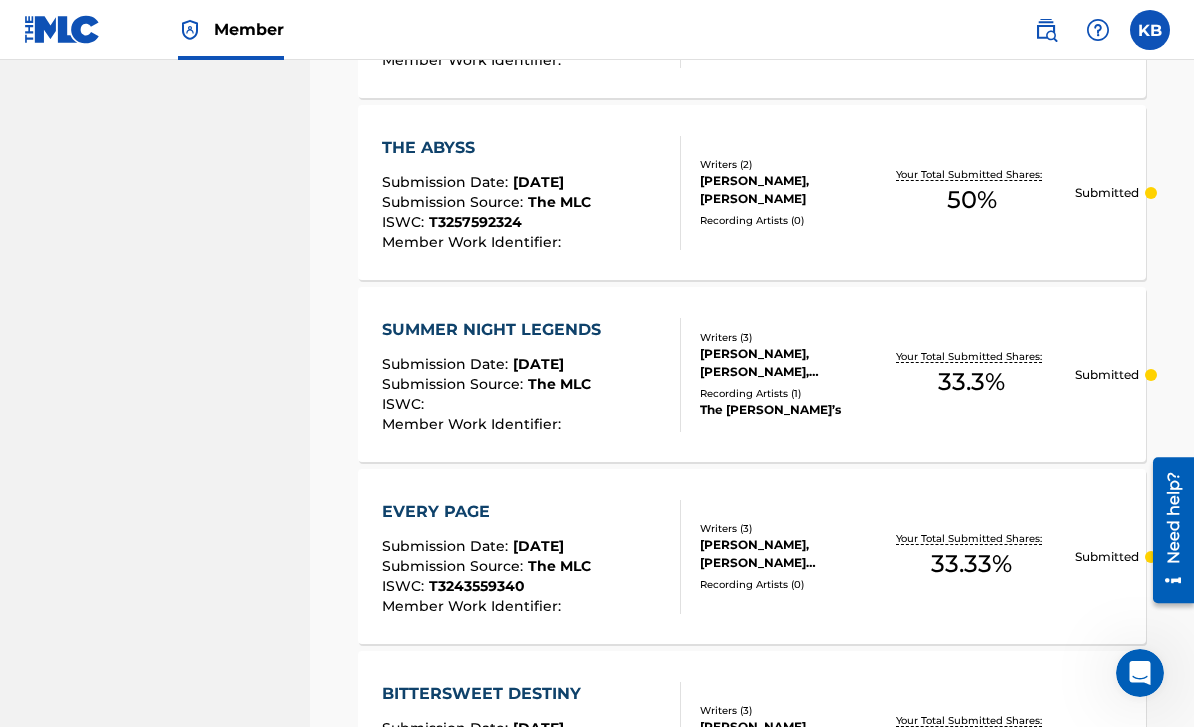 click on "SUMMER NIGHT LEGENDS Submission Date : Jul 10, 2025 Submission Source : The MLC ISWC : Member Work Identifier :" at bounding box center [531, 375] 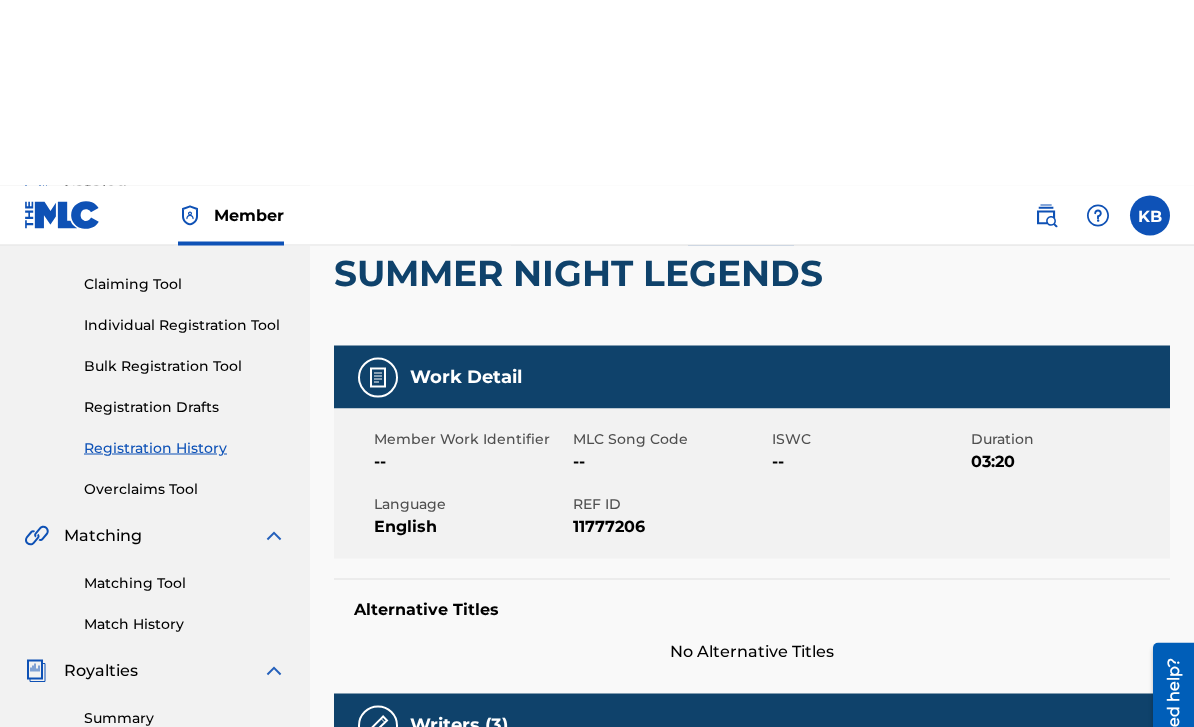 scroll, scrollTop: 0, scrollLeft: 0, axis: both 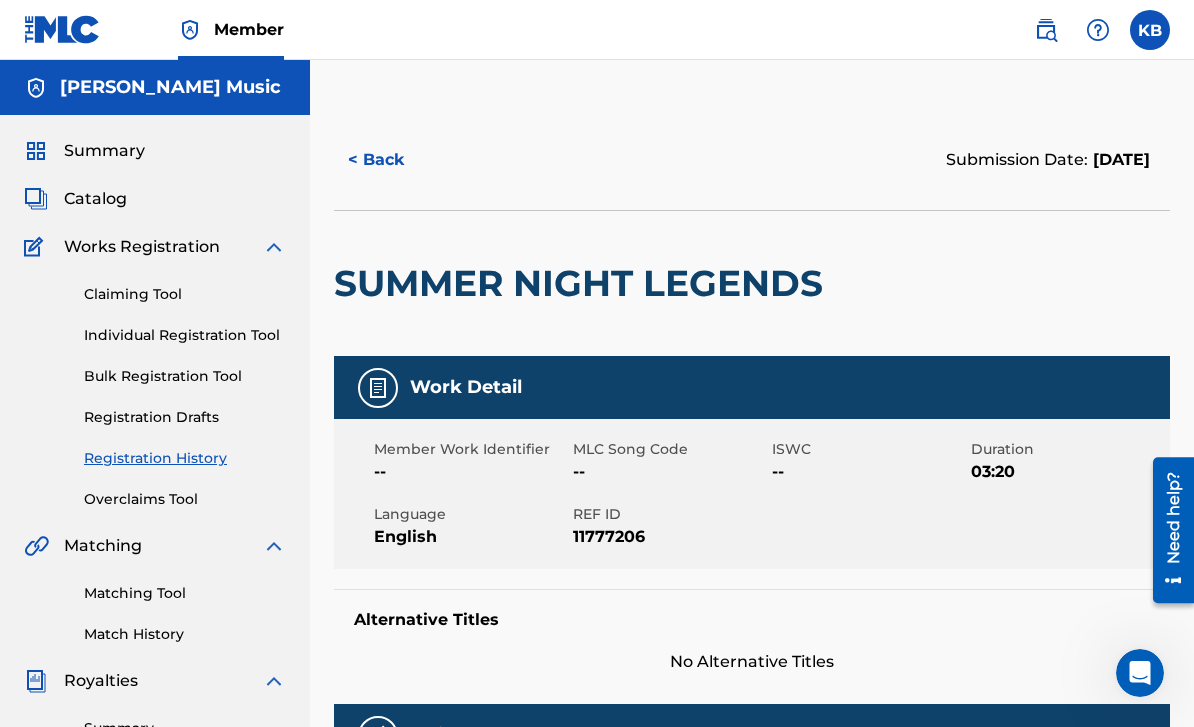 click on "< Back" at bounding box center (394, 160) 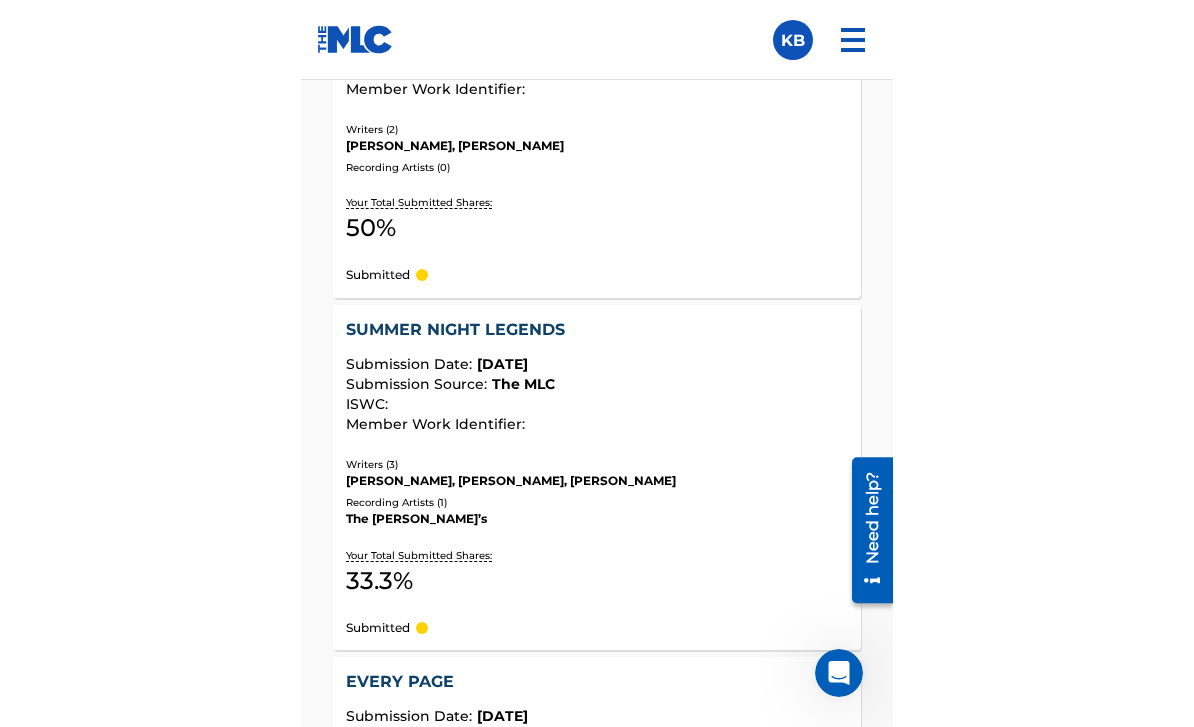 scroll, scrollTop: 1159, scrollLeft: 0, axis: vertical 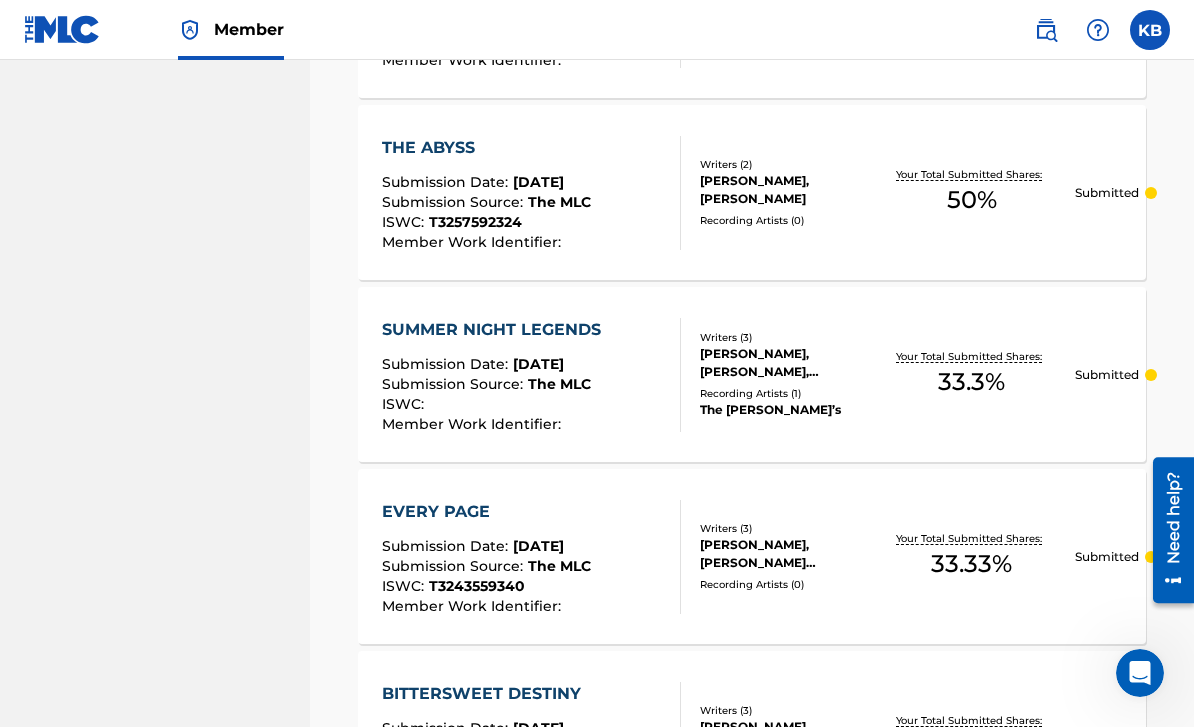 click on "Member KB KB Kellie   Besch kelliebesch@gmail.com Profile Log out" at bounding box center (597, 30) 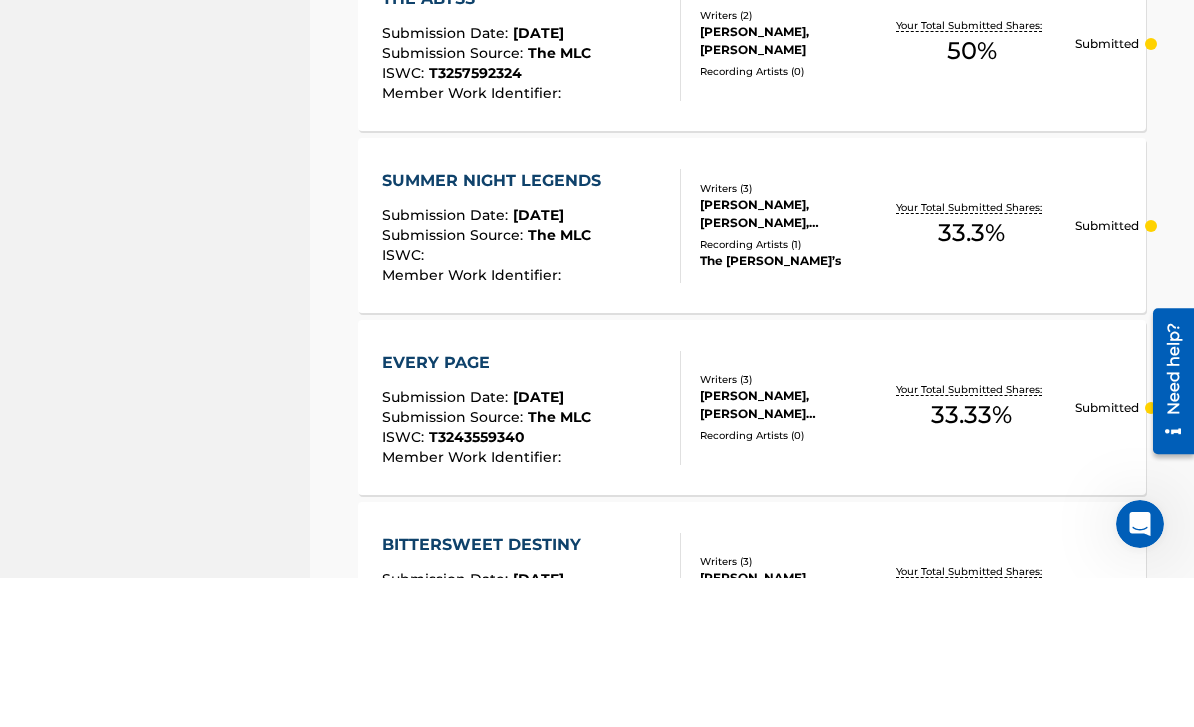 scroll, scrollTop: 1381, scrollLeft: 0, axis: vertical 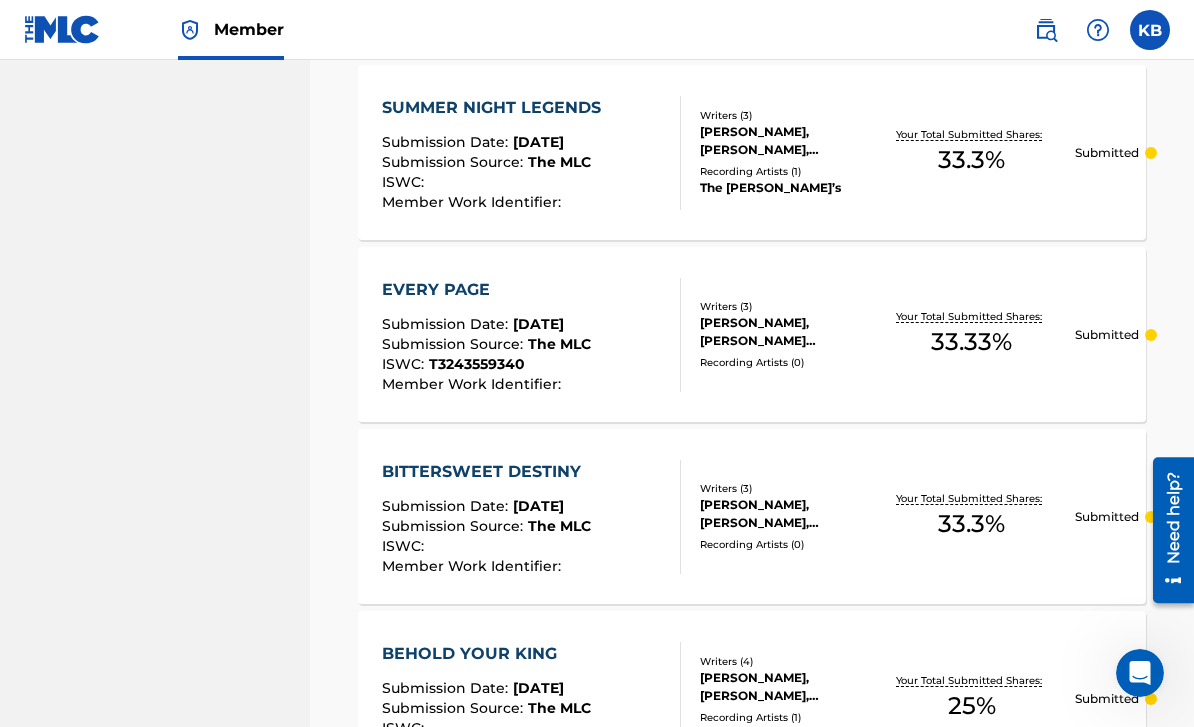 click on "SUMMER NIGHT LEGENDS Submission Date : Jul 10, 2025 Submission Source : The MLC ISWC : Member Work Identifier : Writers ( 3 ) KELLIE BESCH, TREVOR TERNDRUP, Christopher Thornbery Recording Artists ( 1 ) The Franklin Cassette’s Your Total Submitted Shares: 33.3 %   Submitted" at bounding box center (752, 152) 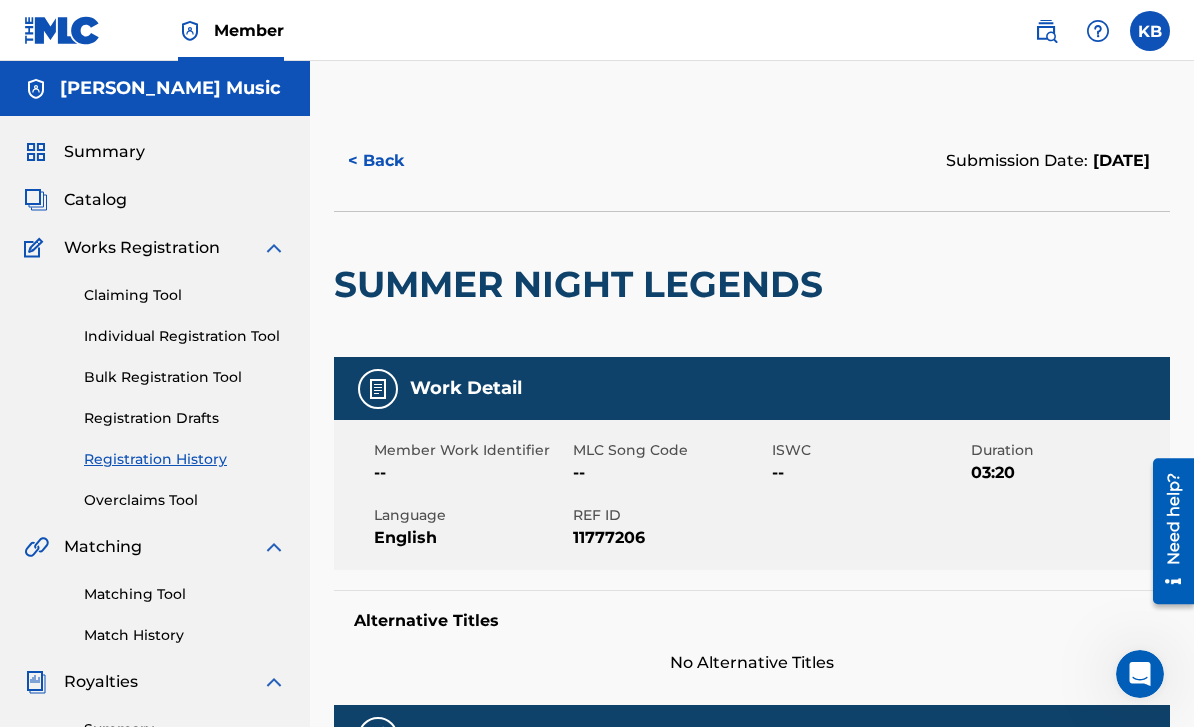 click on "< Back" at bounding box center (394, 160) 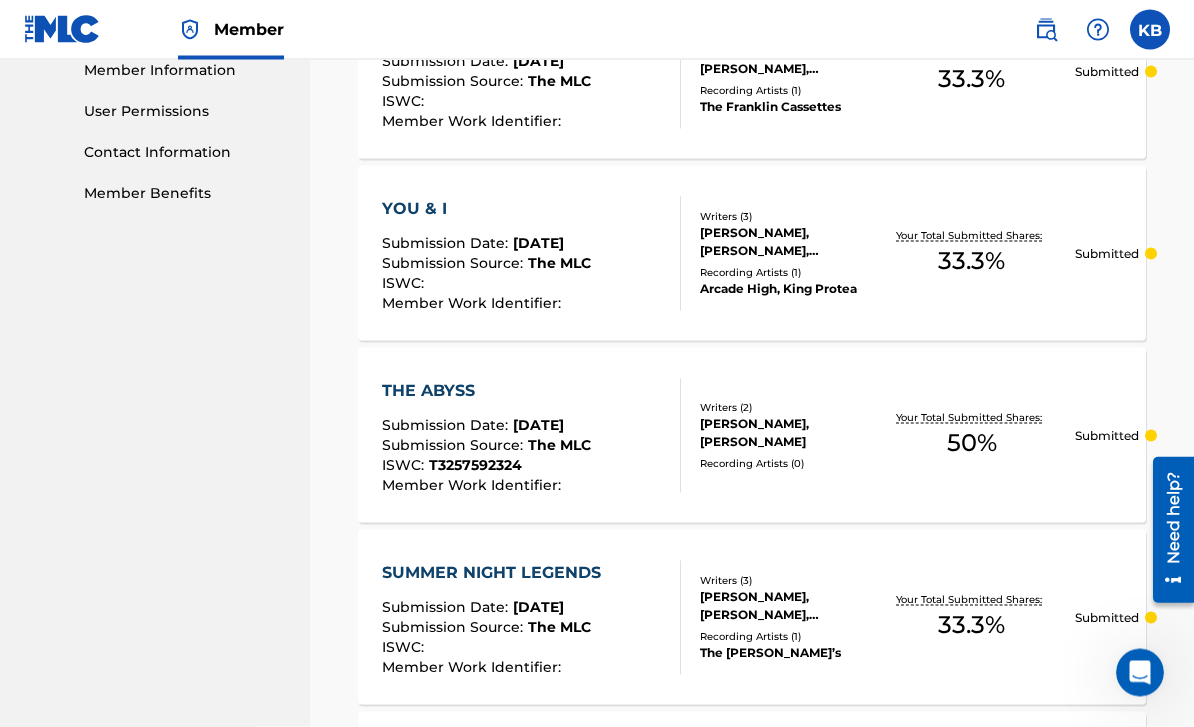 scroll, scrollTop: 856, scrollLeft: 0, axis: vertical 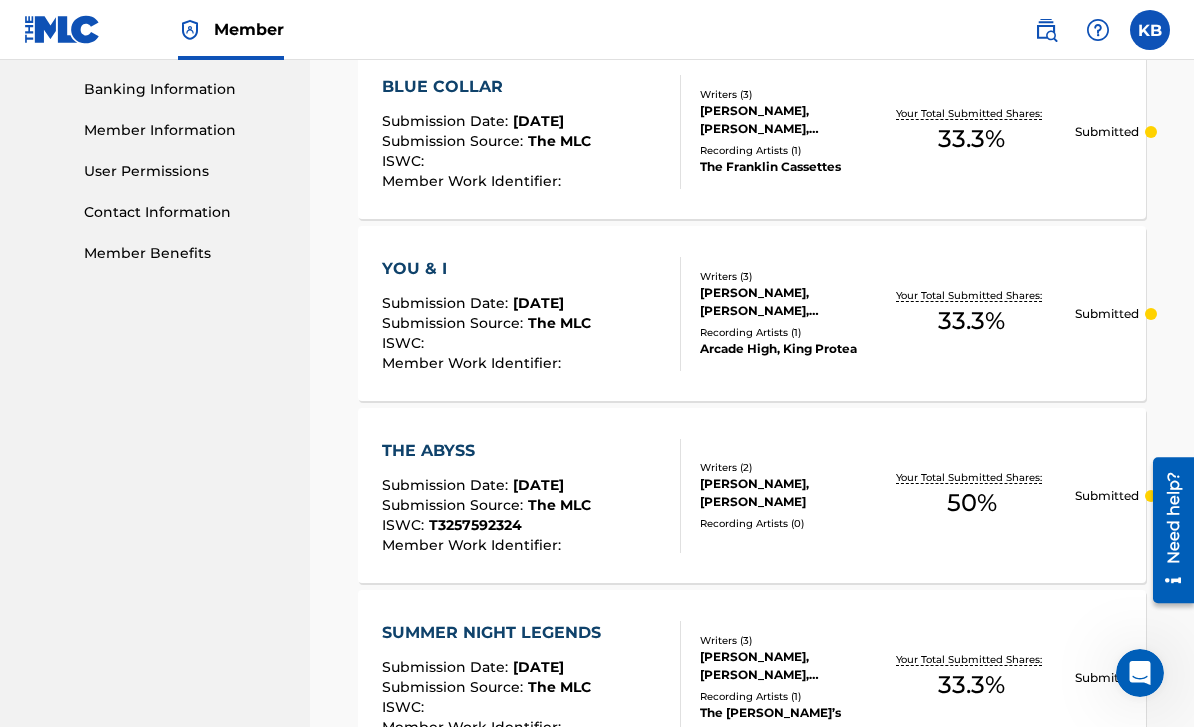 click on "YOU & I Submission Date : Jul 10, 2025 Submission Source : The MLC ISWC : Member Work Identifier :" at bounding box center [531, 314] 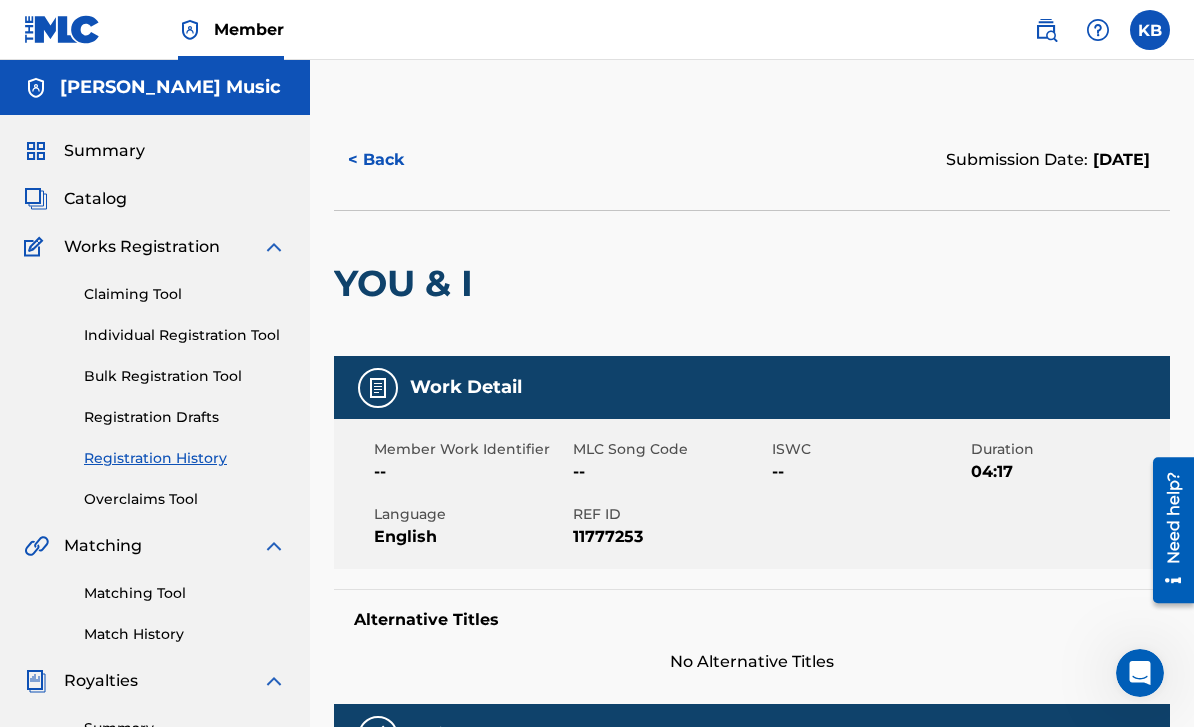 click on "< Back" at bounding box center [394, 160] 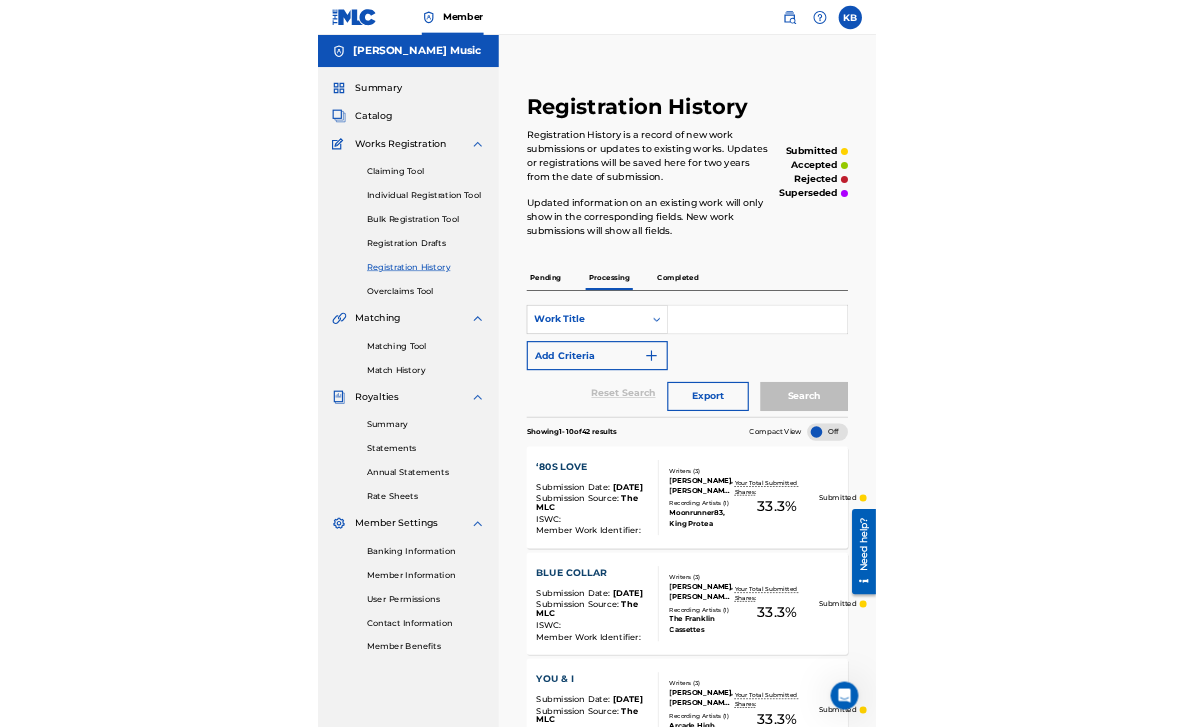 scroll, scrollTop: 209, scrollLeft: 0, axis: vertical 